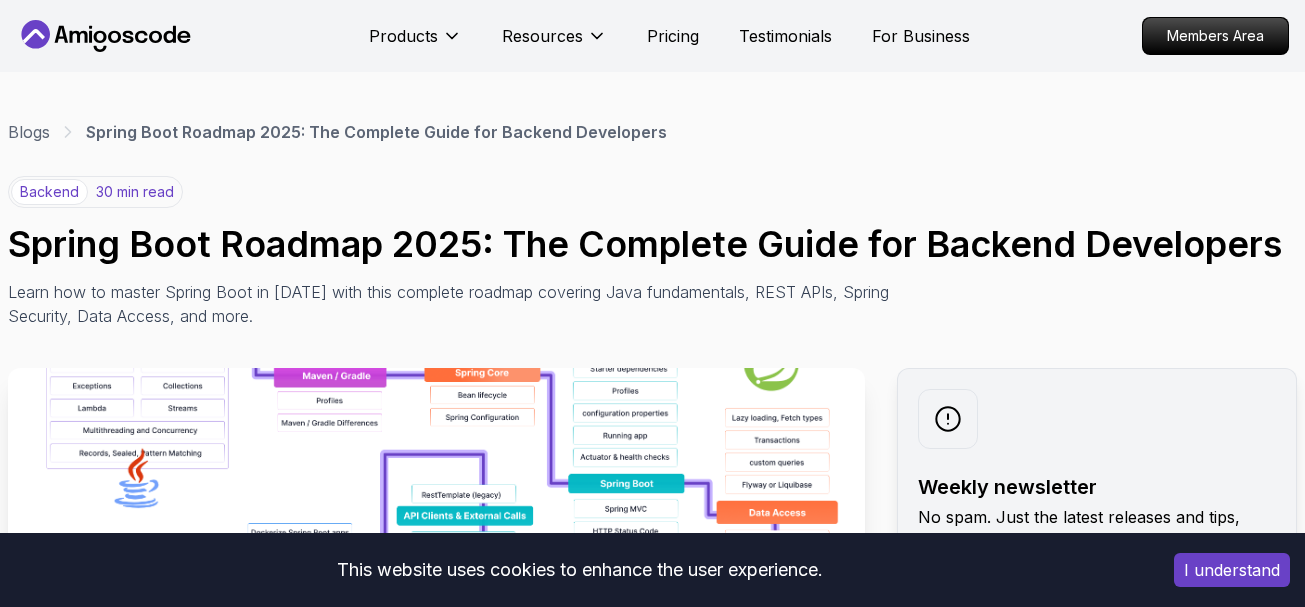 scroll, scrollTop: 0, scrollLeft: 0, axis: both 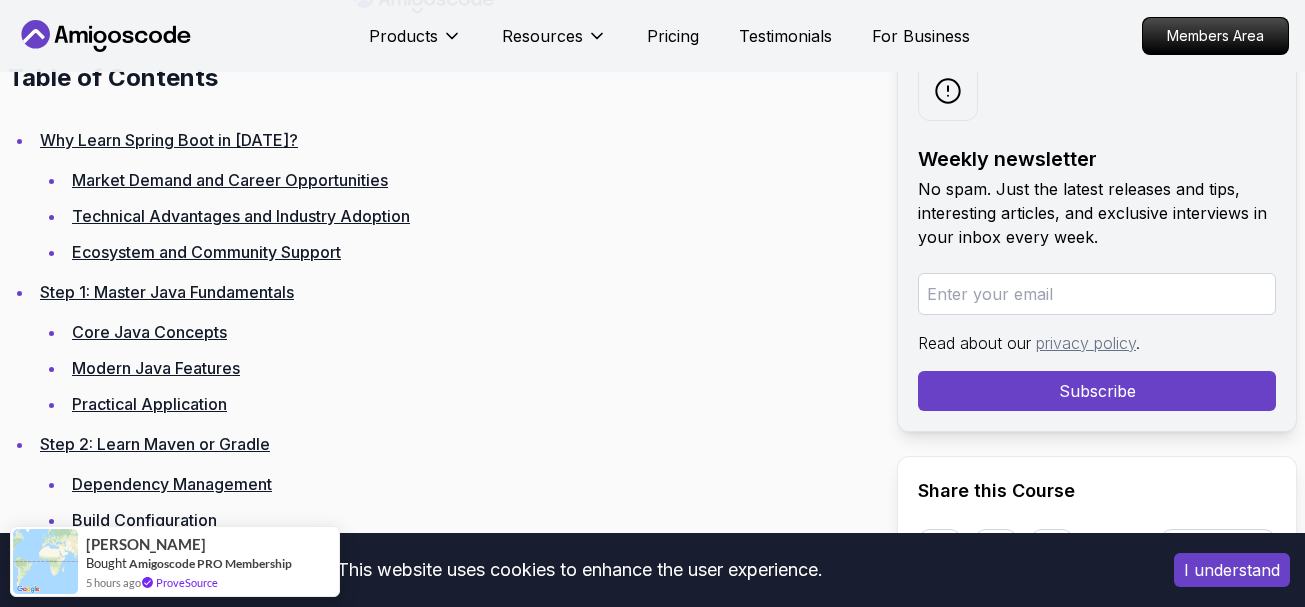 click on "Step 1: Master Java Fundamentals" at bounding box center (167, 292) 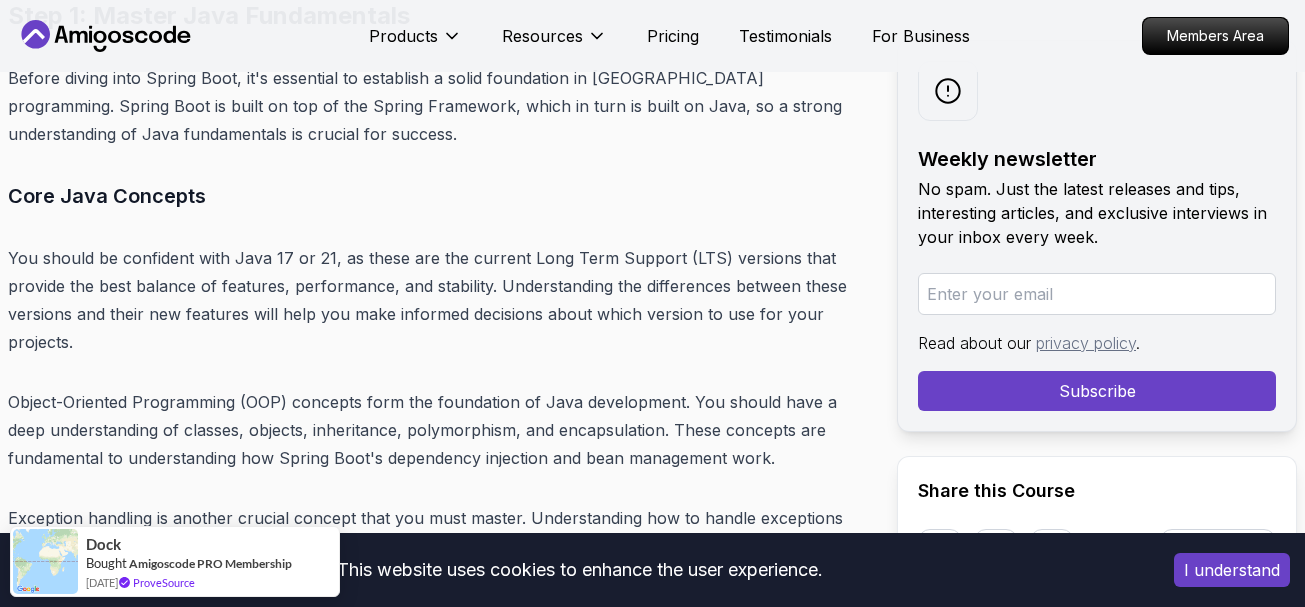 scroll, scrollTop: 7410, scrollLeft: 0, axis: vertical 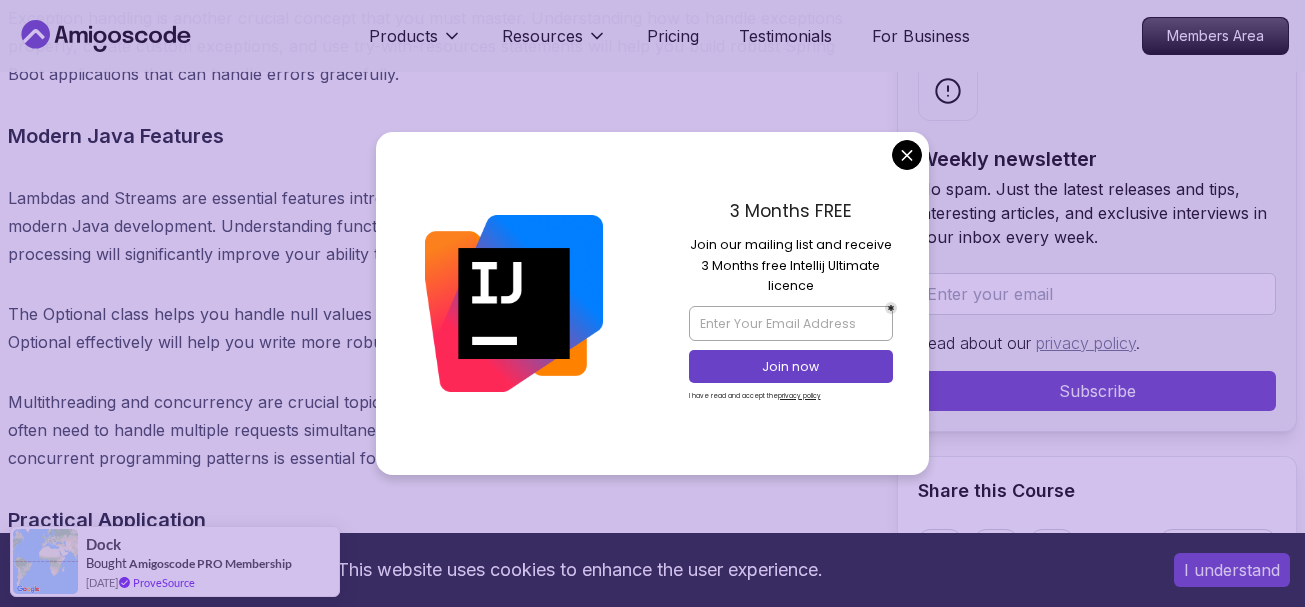 click on "This website uses cookies to enhance the user experience. I understand Products Resources Pricing Testimonials For Business Members Area Products Resources Pricing Testimonials For Business Members Area Blogs Spring Boot Roadmap 2025: The Complete Guide for Backend Developers backend 30 min read Spring Boot Roadmap 2025: The Complete Guide for Backend Developers Learn how to master Spring Boot in [DATE] with this complete roadmap covering Java fundamentals, REST APIs, Spring Security, Data Access, and more. Weekly newsletter No spam. Just the latest releases and tips, interesting articles, and exclusive interviews in your inbox every week. Read about our   privacy policy . Subscribe Share this Course or Copy link Published By:  [PERSON_NAME]  |   Date:  [DATE] Introduction
Table of Contents
Why Learn Spring Boot in [DATE]?
Market Demand and Career Opportunities
Technical Advantages and Industry Adoption
Ecosystem and Community Support
Step 1: Master Java Fundamentals" at bounding box center (652, 6770) 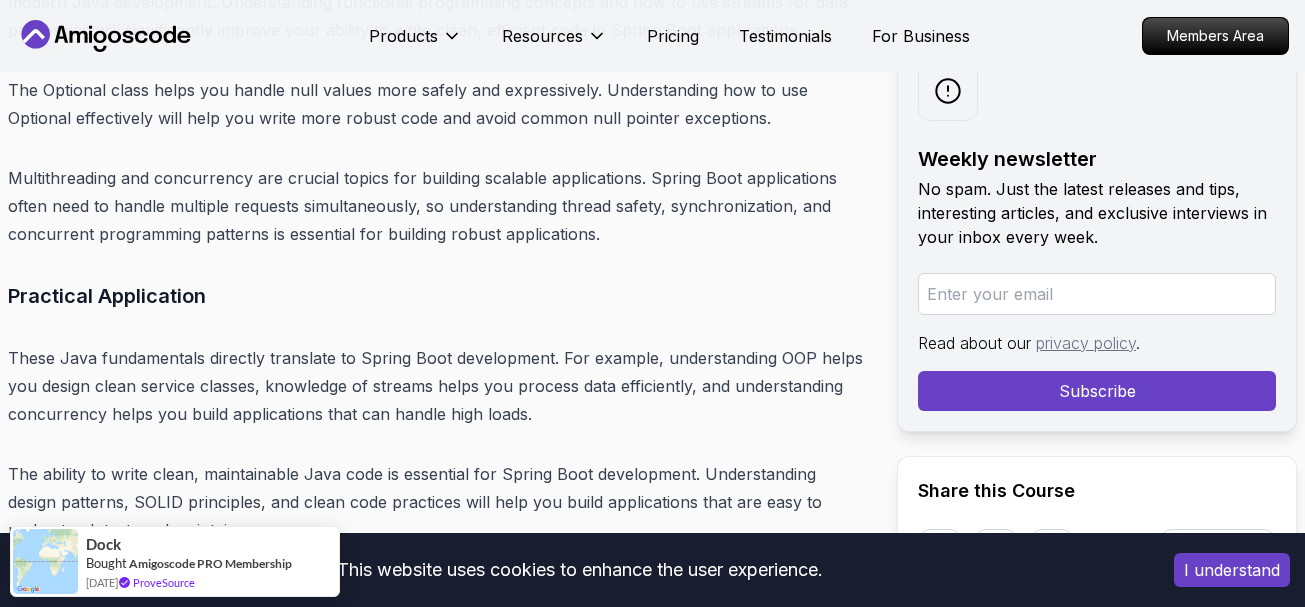 scroll, scrollTop: 7910, scrollLeft: 0, axis: vertical 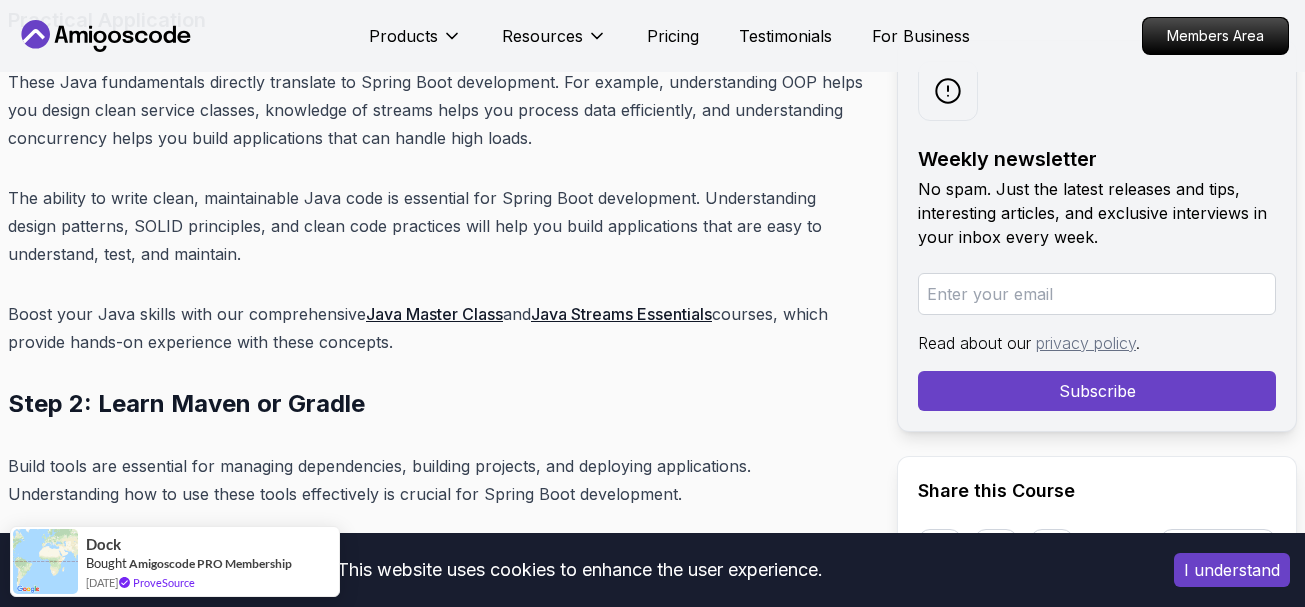 click 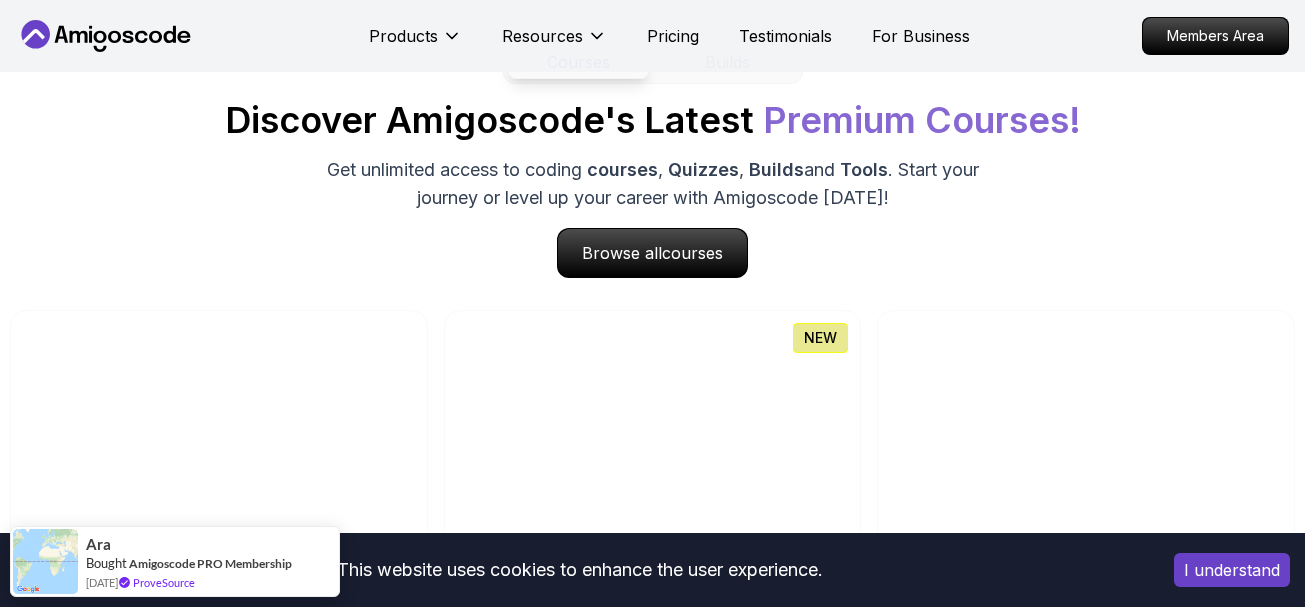scroll, scrollTop: 1800, scrollLeft: 0, axis: vertical 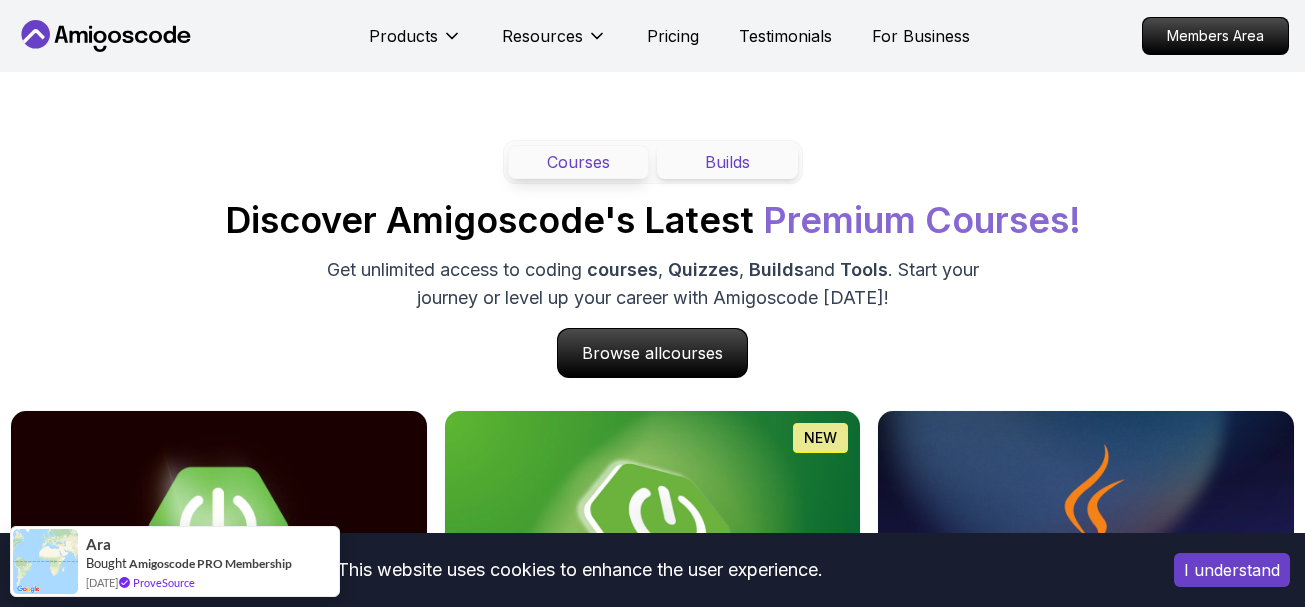 click on "Builds" at bounding box center (727, 162) 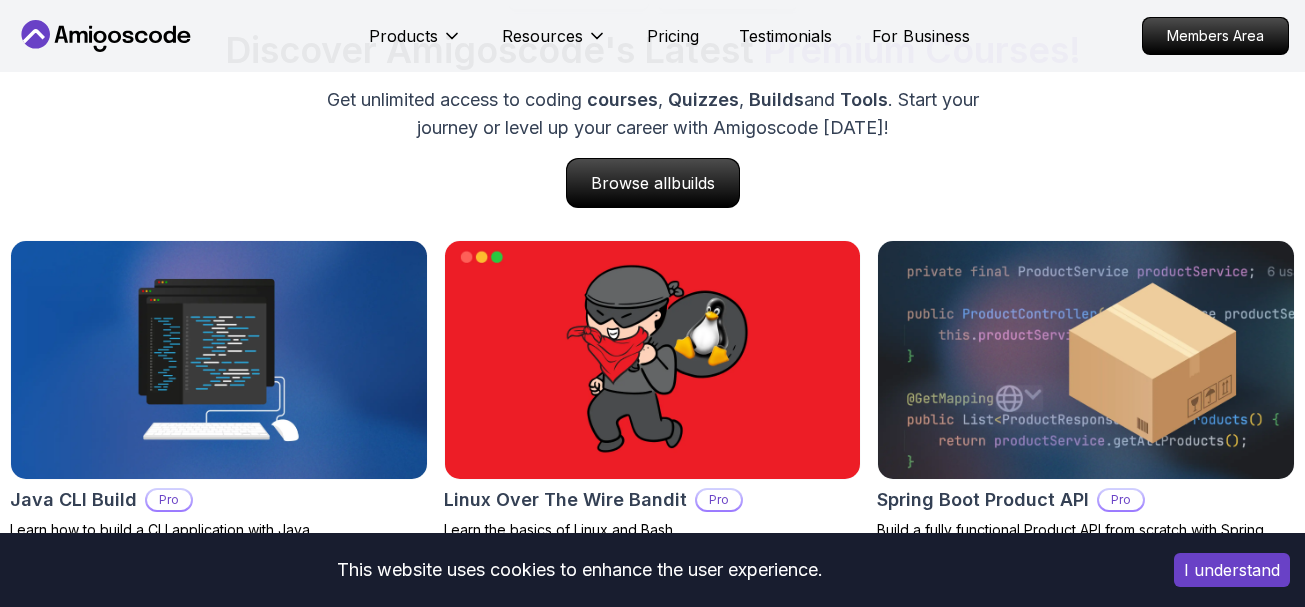 scroll, scrollTop: 1800, scrollLeft: 0, axis: vertical 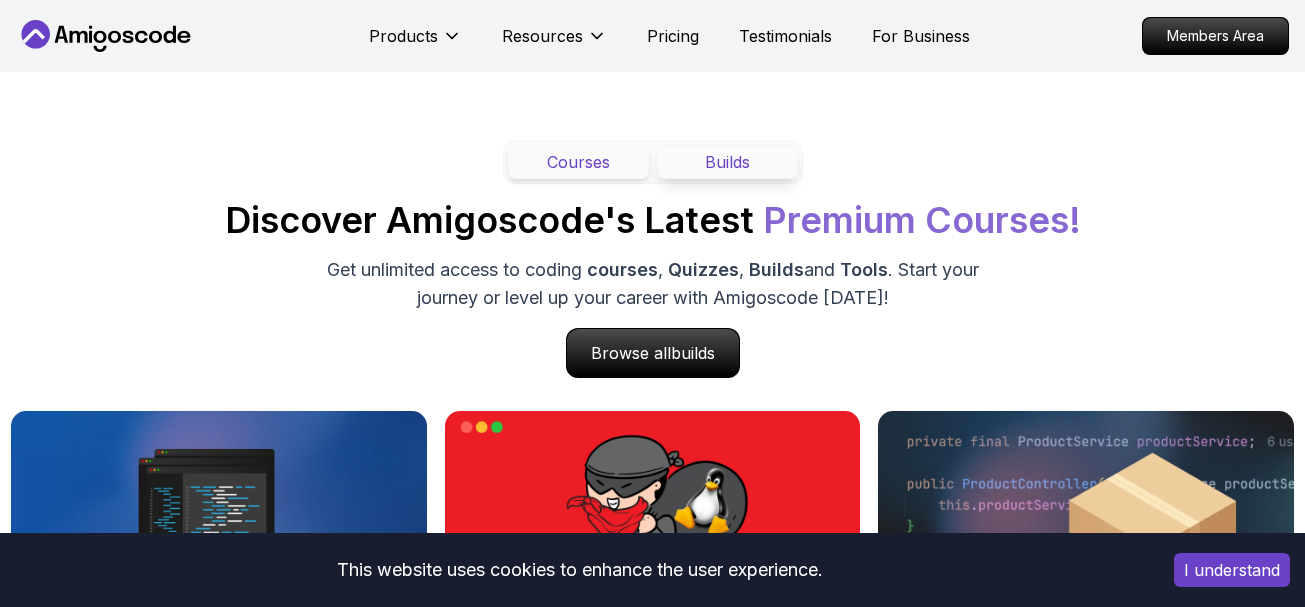 click on "Courses" at bounding box center [578, 162] 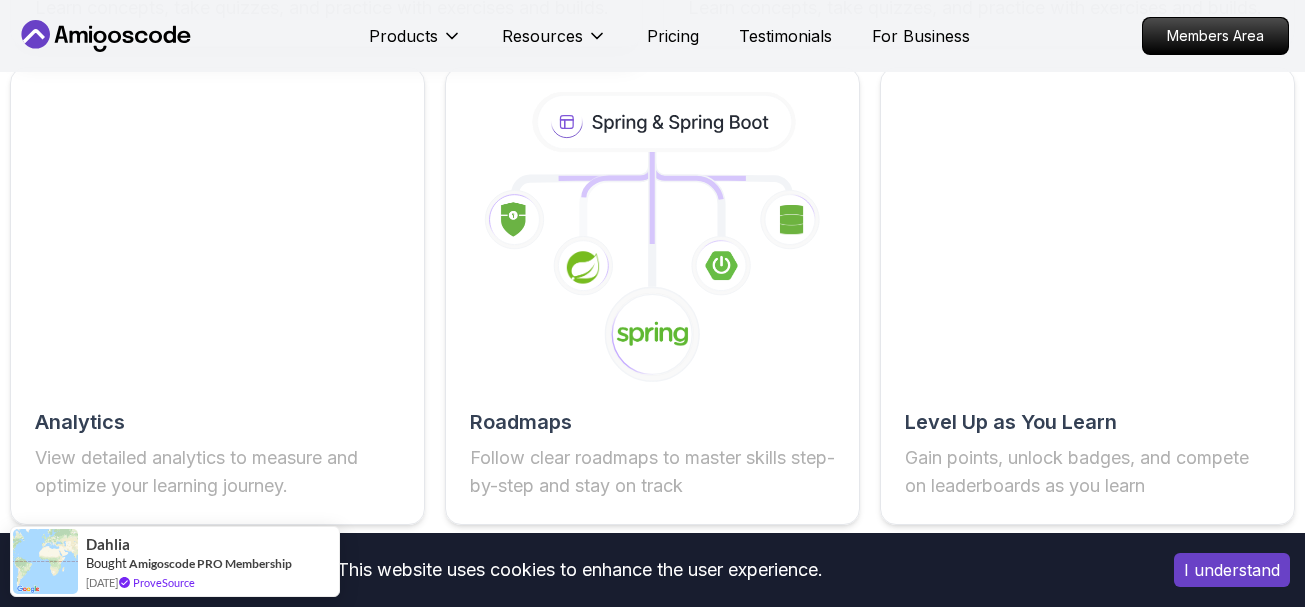 scroll, scrollTop: 3700, scrollLeft: 0, axis: vertical 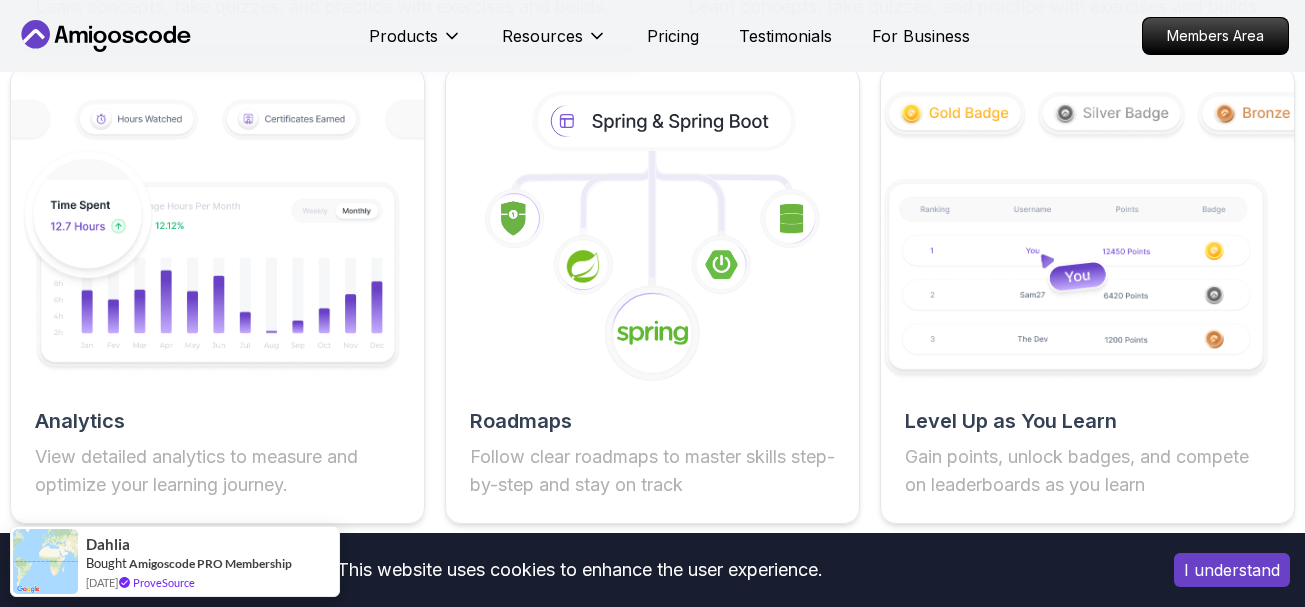 click 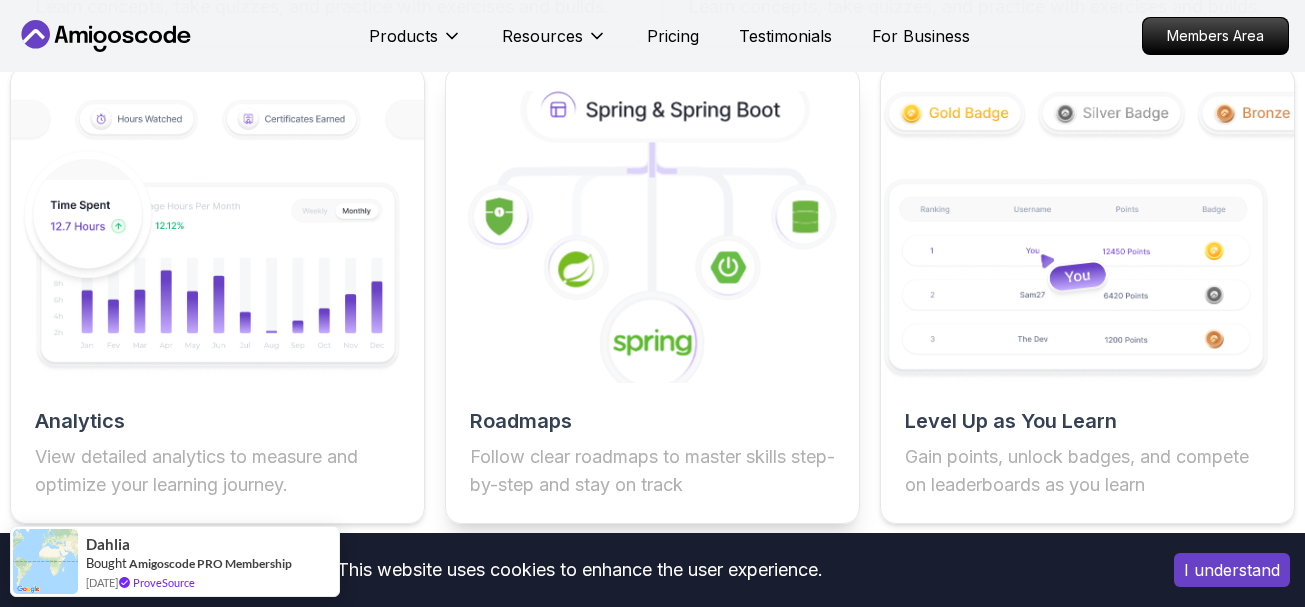 click on "Roadmaps" at bounding box center [652, 421] 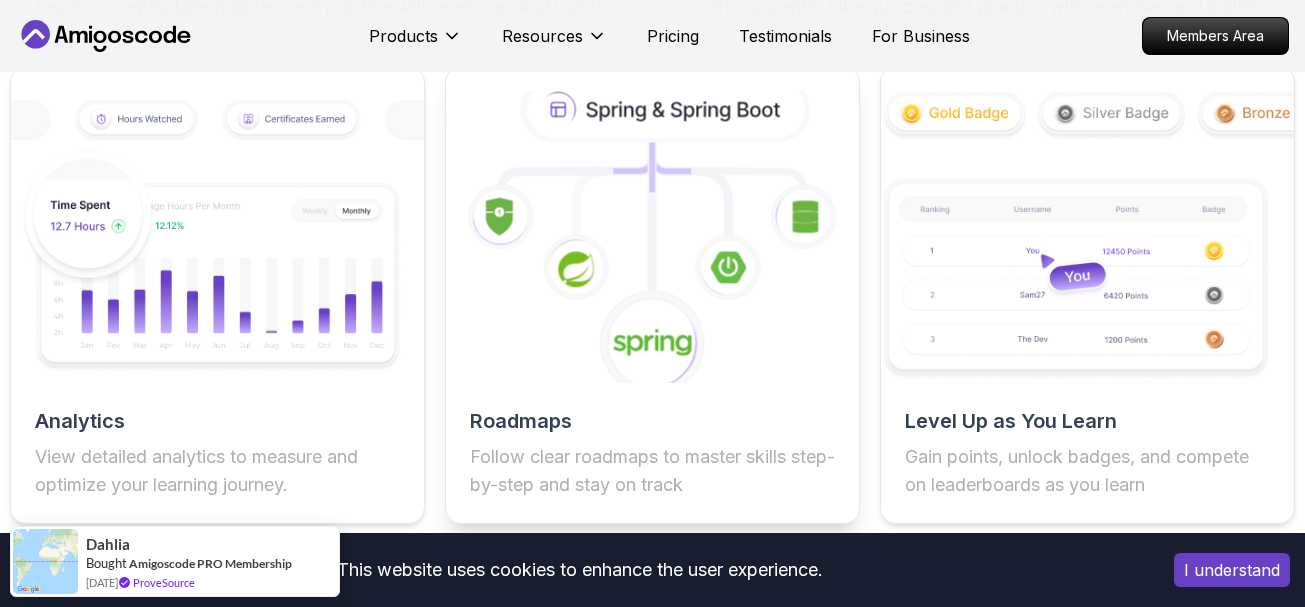 click 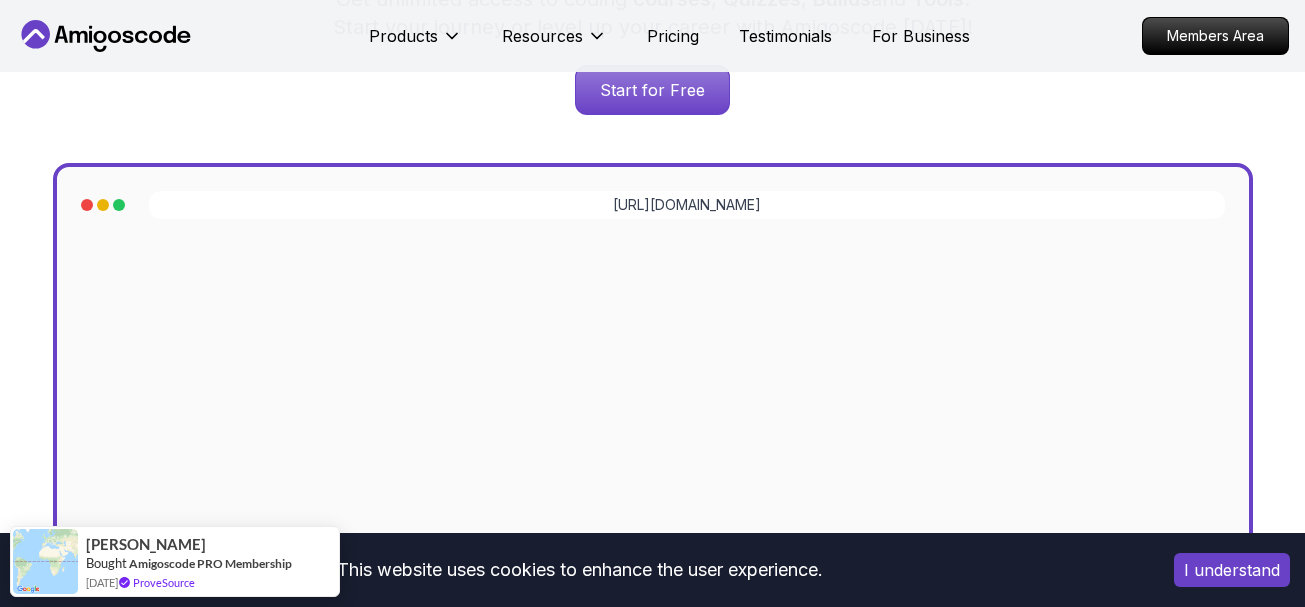 scroll, scrollTop: 300, scrollLeft: 0, axis: vertical 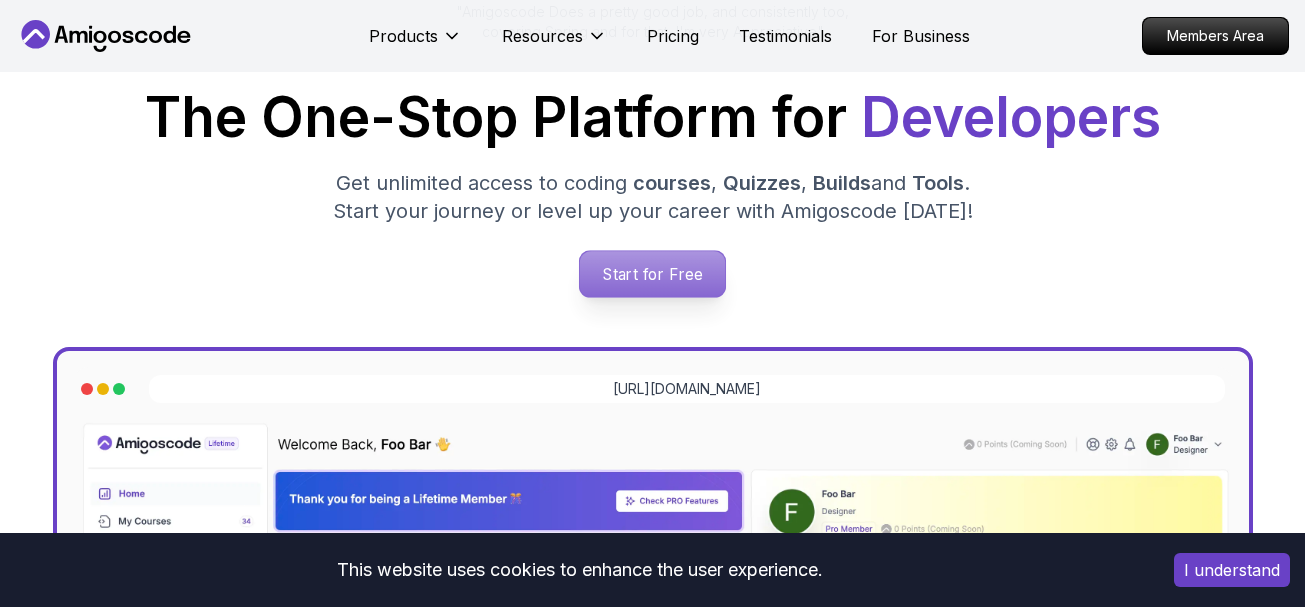 click on "Start for Free" at bounding box center [652, 274] 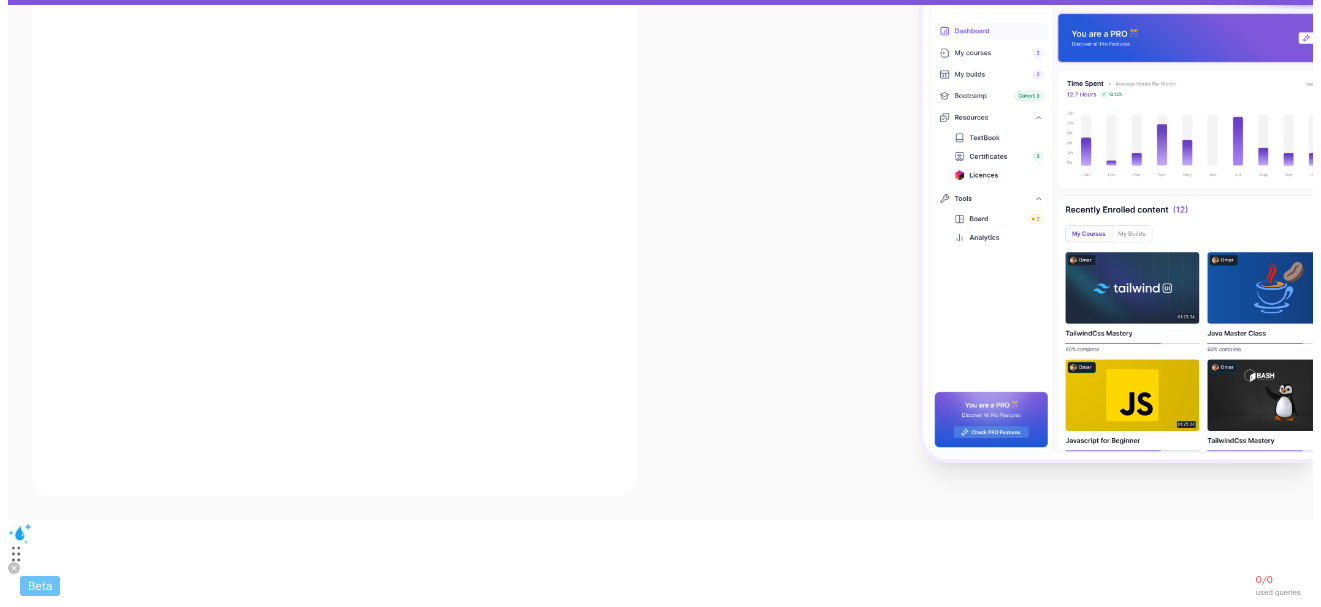 scroll, scrollTop: 0, scrollLeft: 0, axis: both 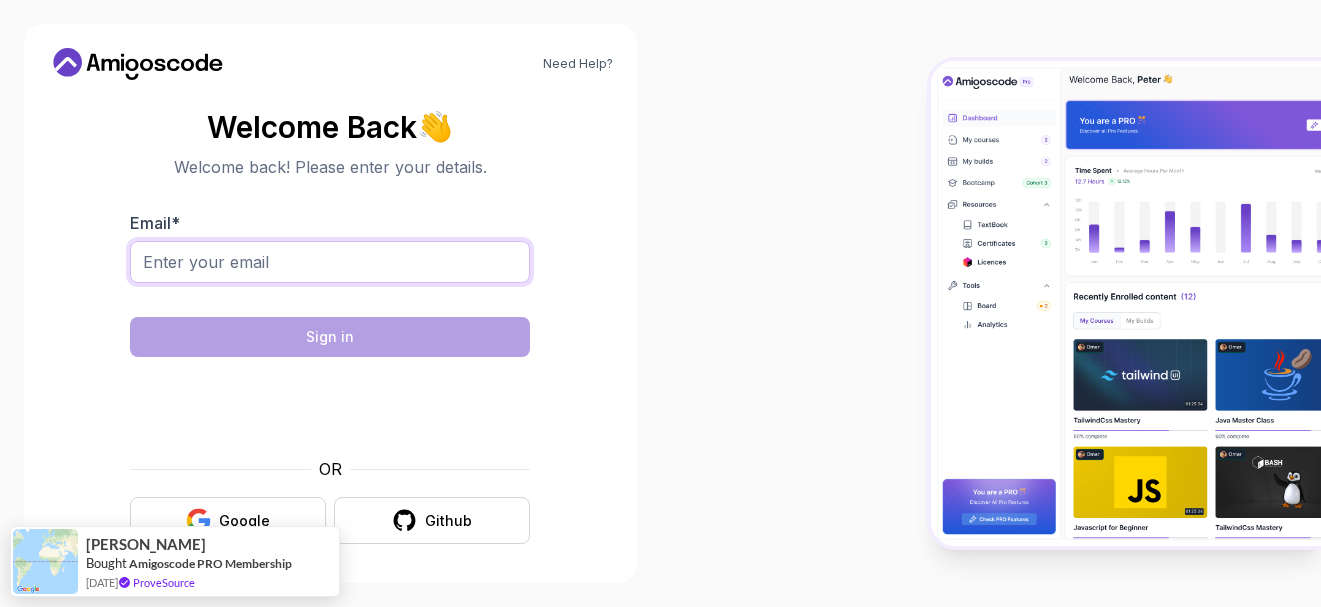 click on "Email *" at bounding box center [330, 262] 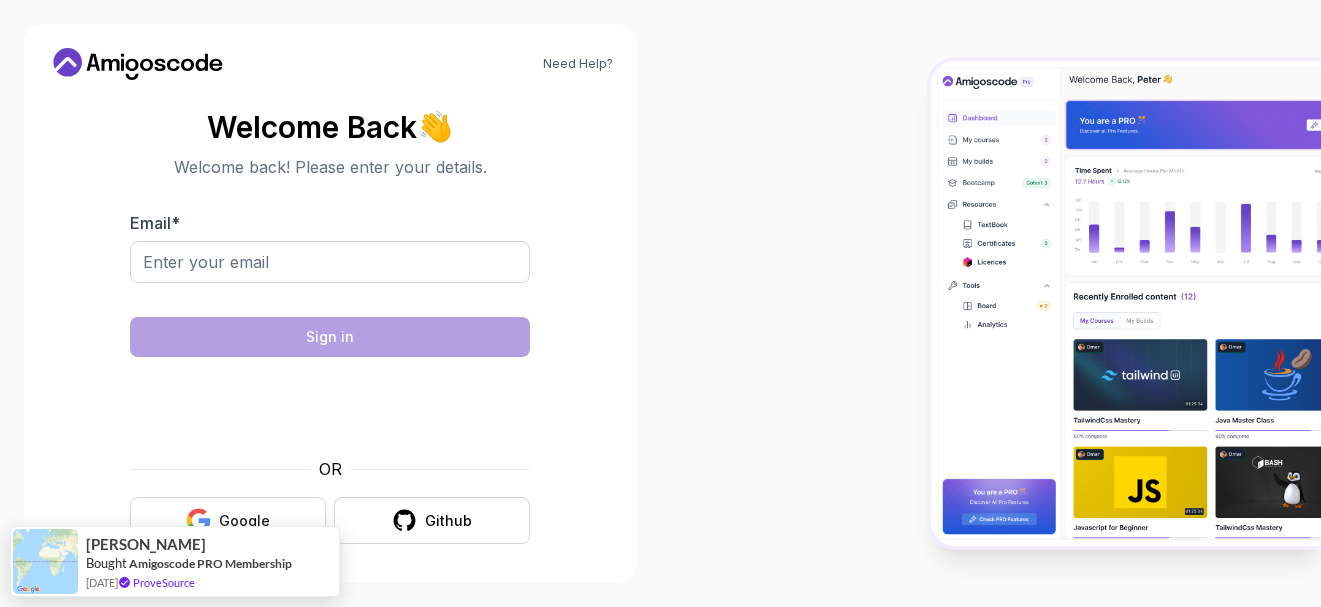 click on "Google" at bounding box center (244, 521) 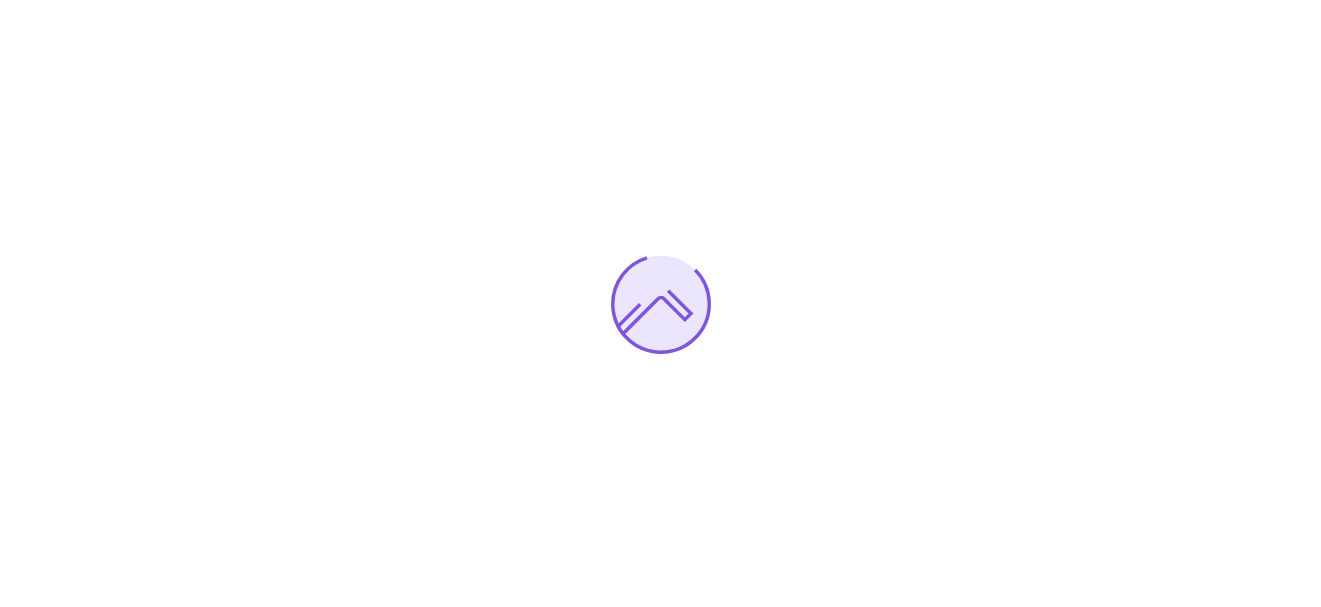 scroll, scrollTop: 0, scrollLeft: 0, axis: both 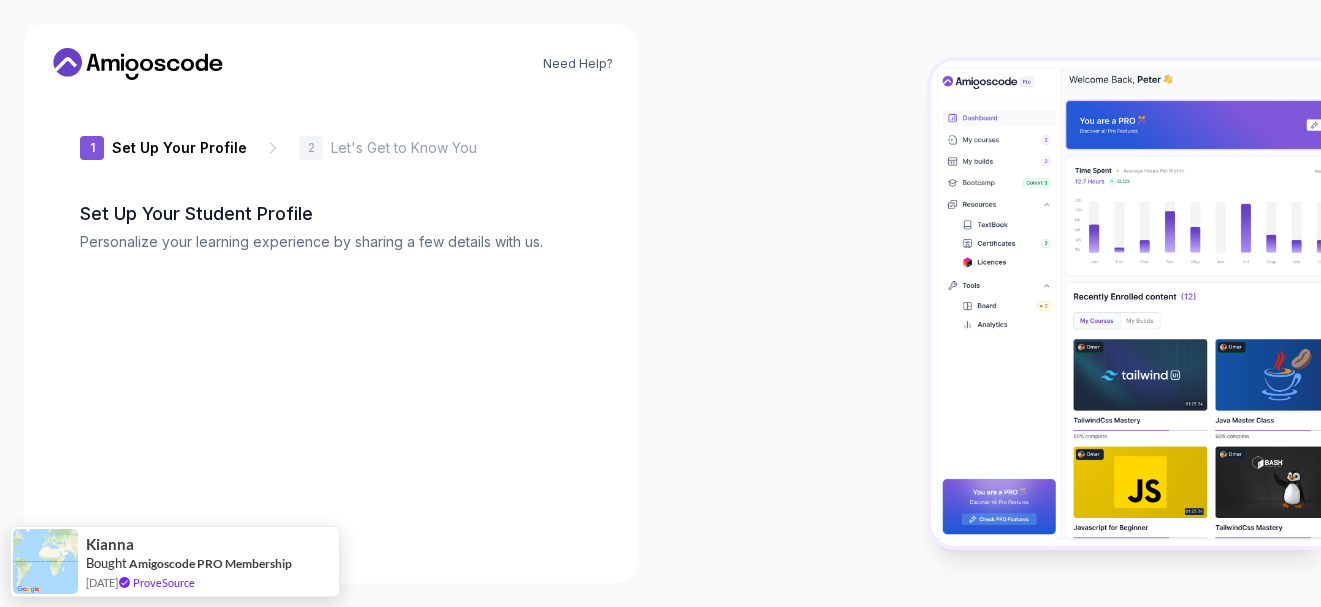 type on "charmingfalcon94945" 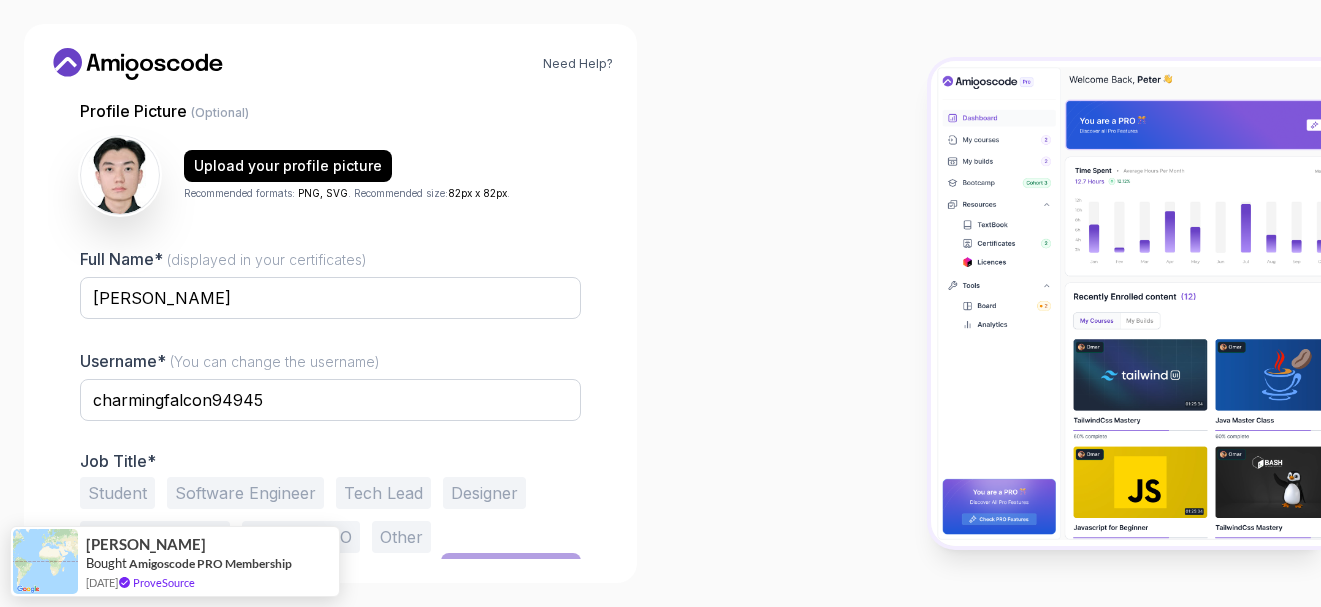 scroll, scrollTop: 227, scrollLeft: 0, axis: vertical 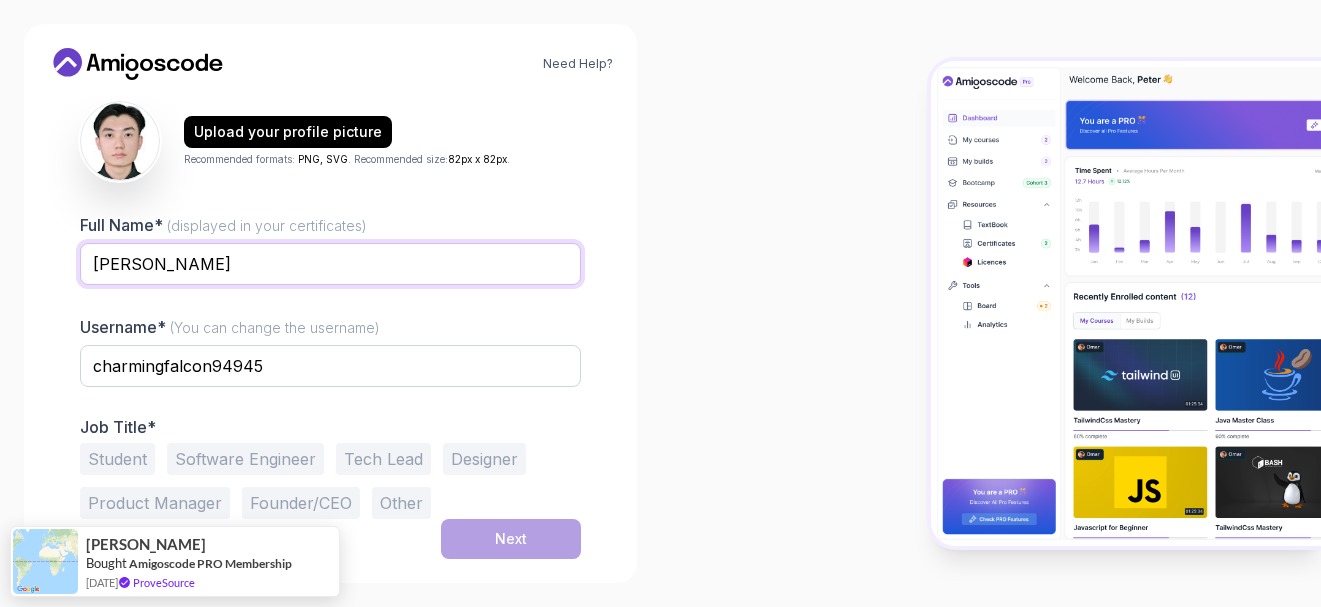 click on "Hung Le" at bounding box center (330, 264) 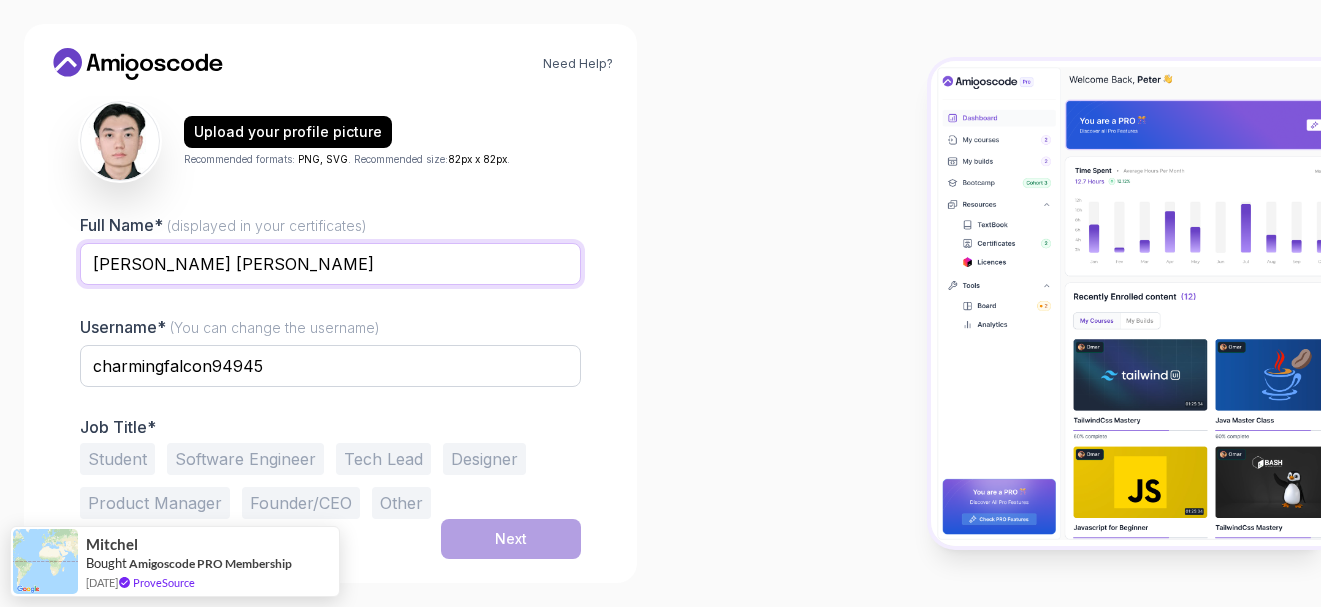 type on "Hung Le Quang" 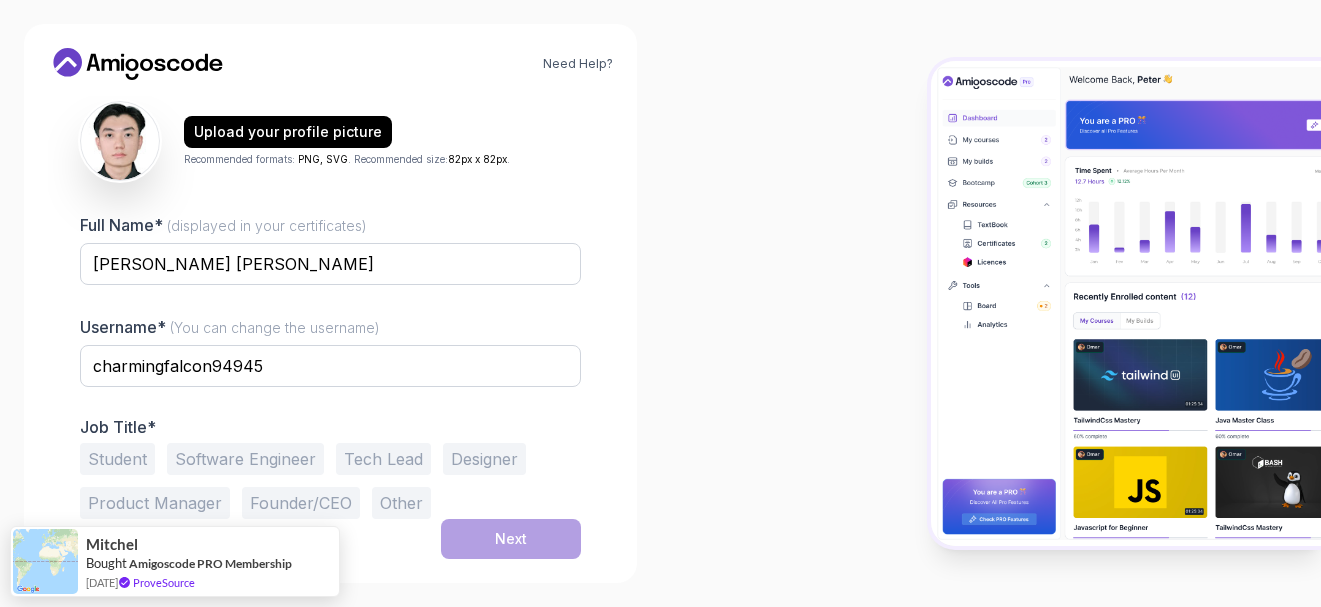 click on "Student" at bounding box center (117, 459) 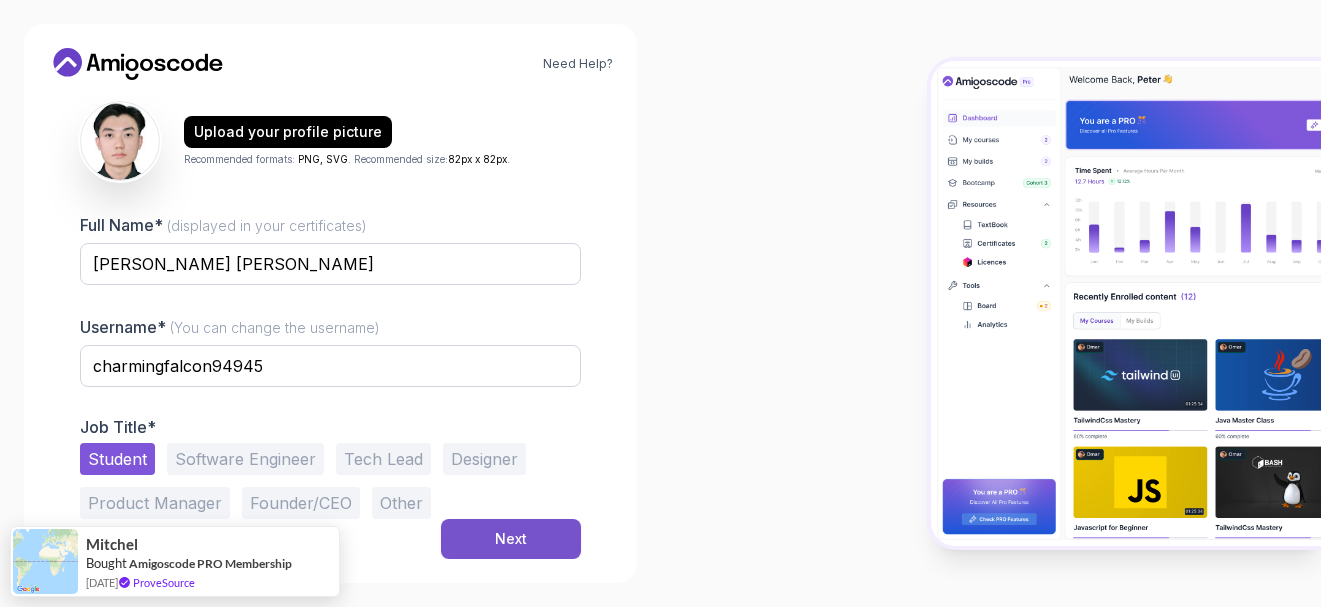 click on "Next" at bounding box center (511, 539) 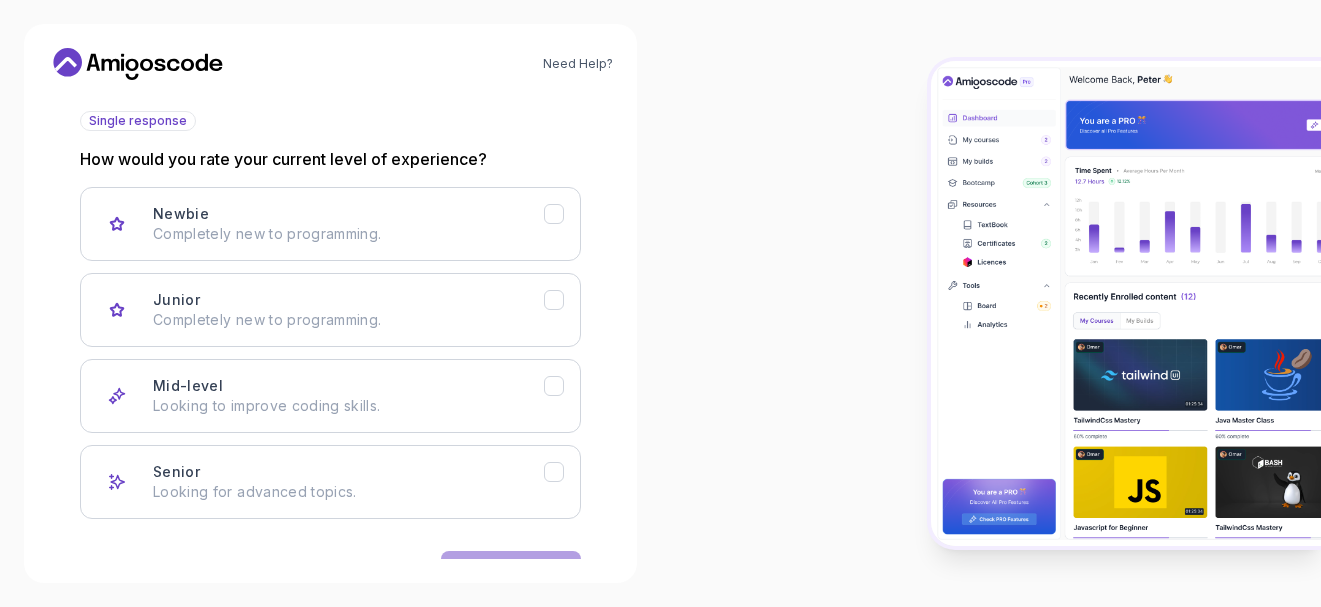 scroll, scrollTop: 190, scrollLeft: 0, axis: vertical 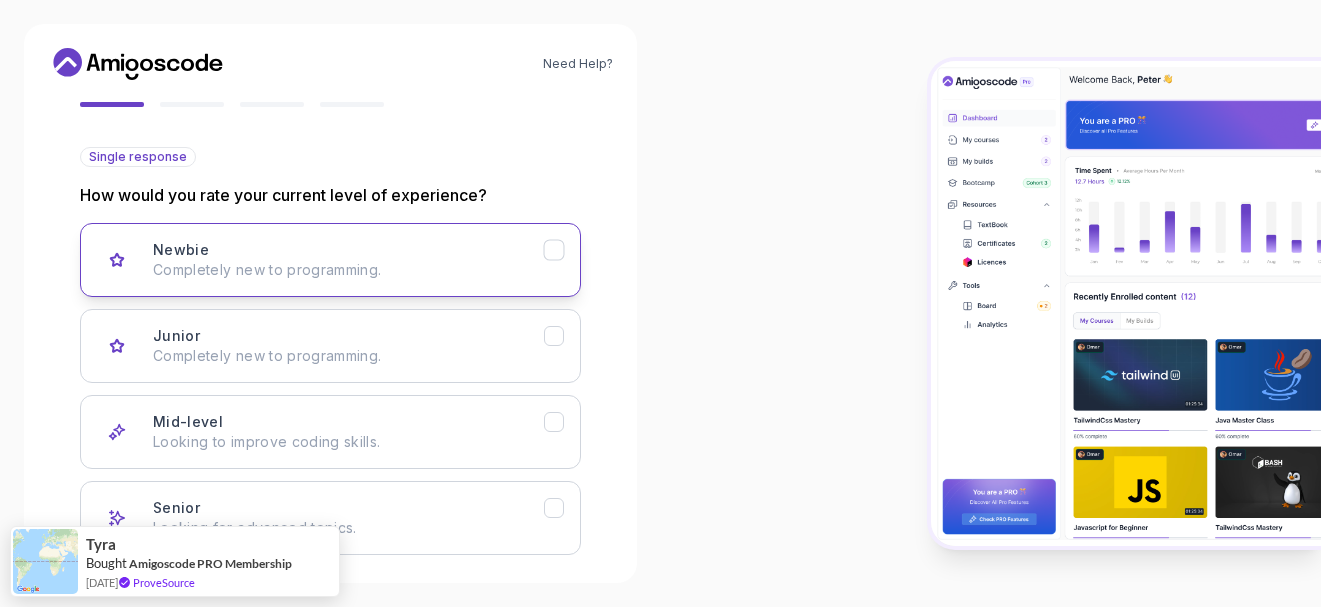 click on "Newbie Completely new to programming." at bounding box center [348, 260] 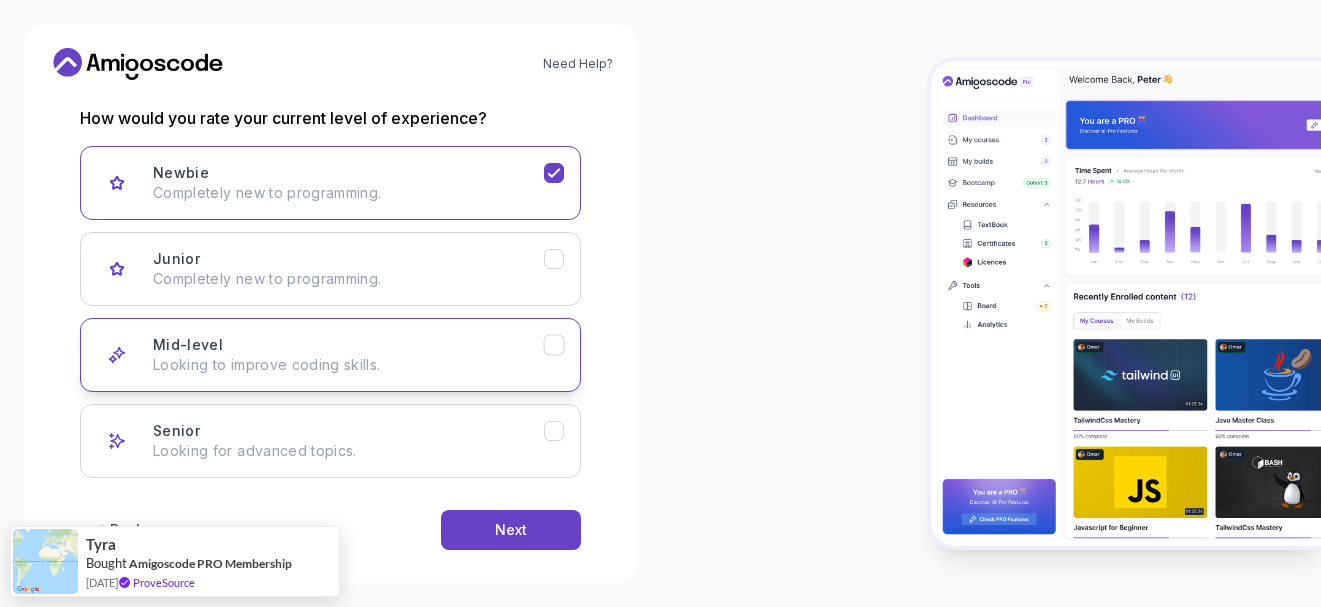 scroll, scrollTop: 290, scrollLeft: 0, axis: vertical 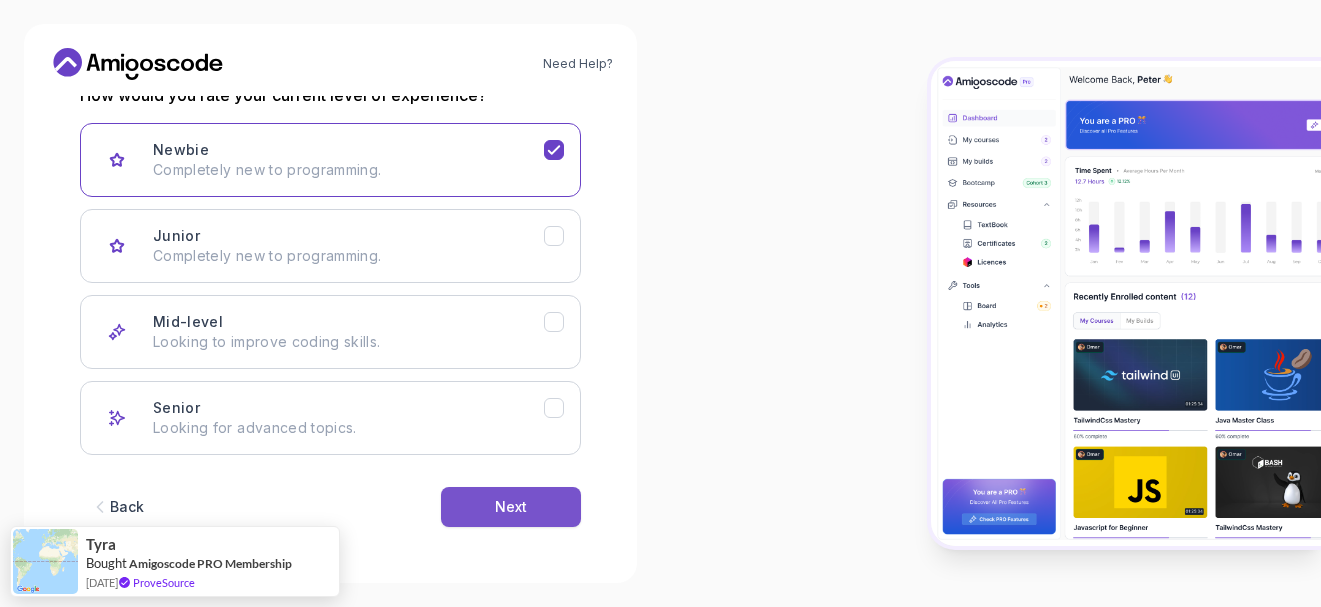 click on "Next" at bounding box center [511, 507] 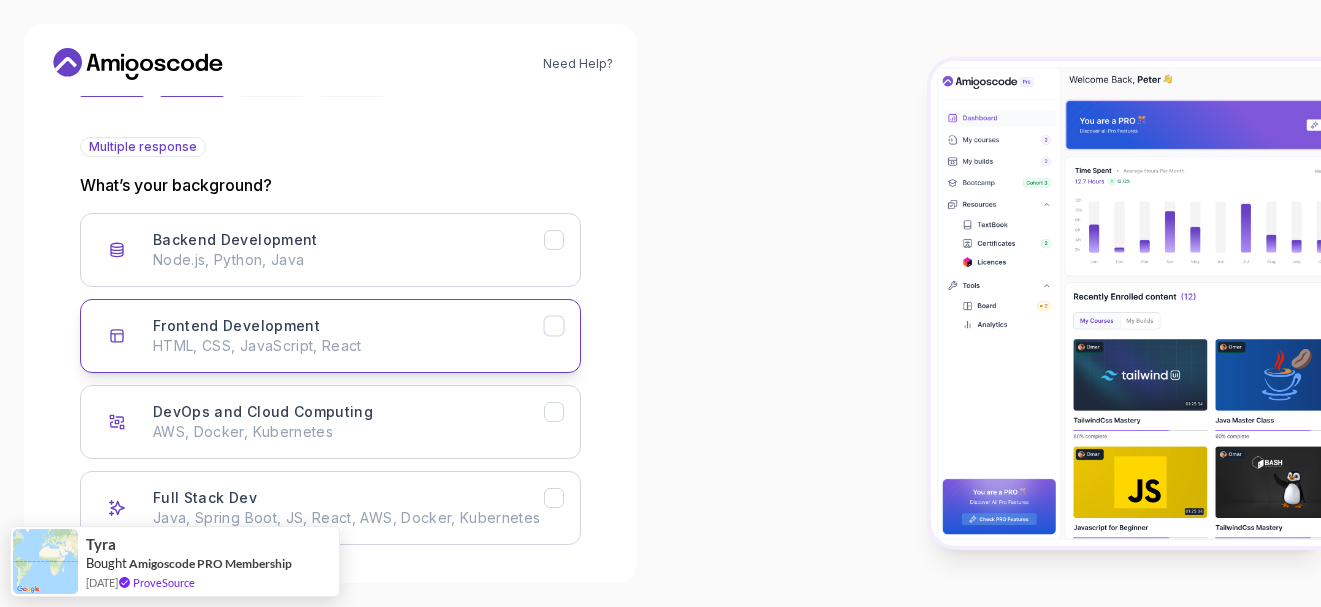 scroll, scrollTop: 290, scrollLeft: 0, axis: vertical 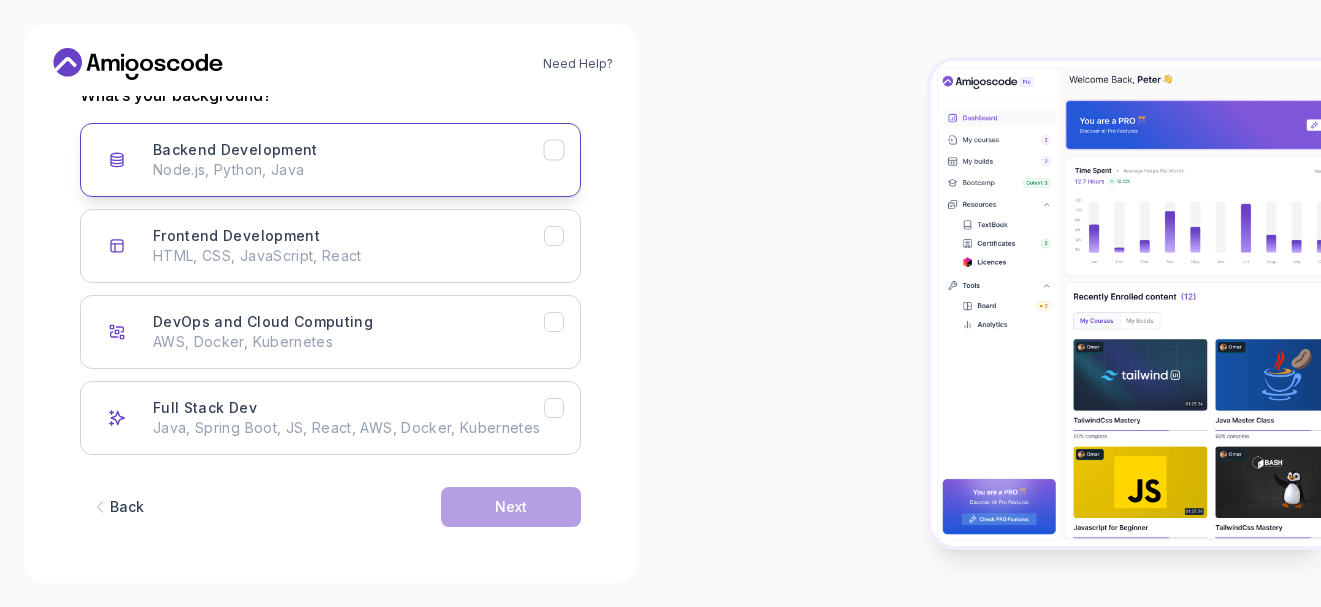 click on "Backend Development Node.js, Python, Java" at bounding box center [348, 160] 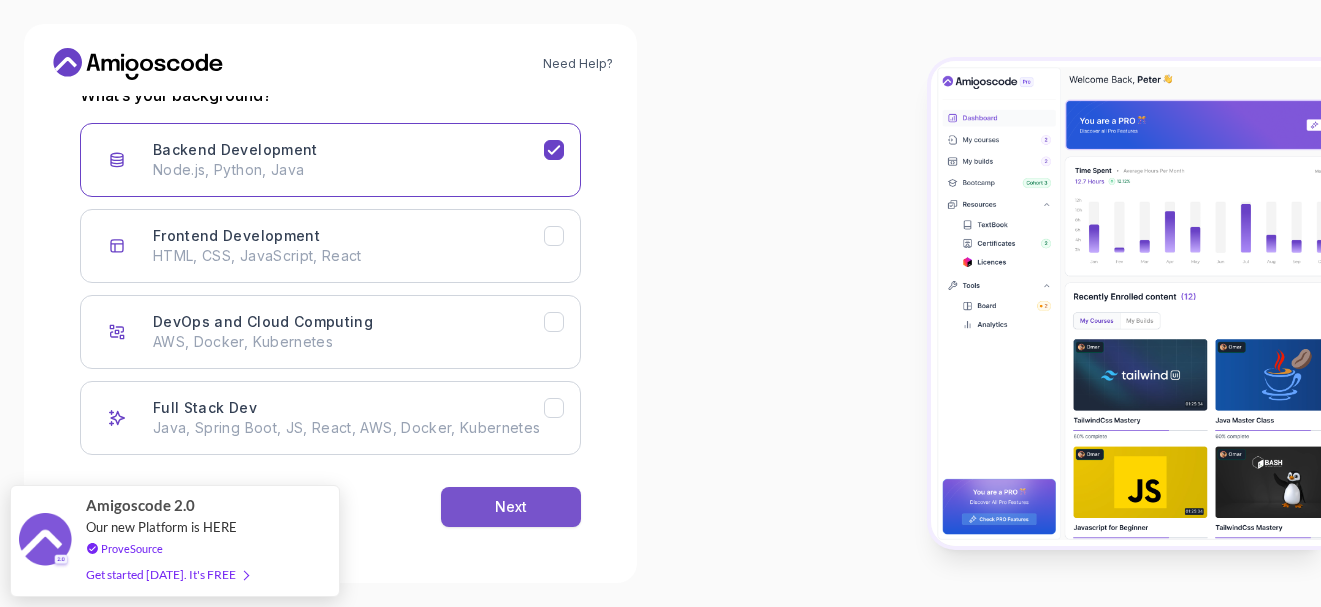 click on "Next" at bounding box center (511, 507) 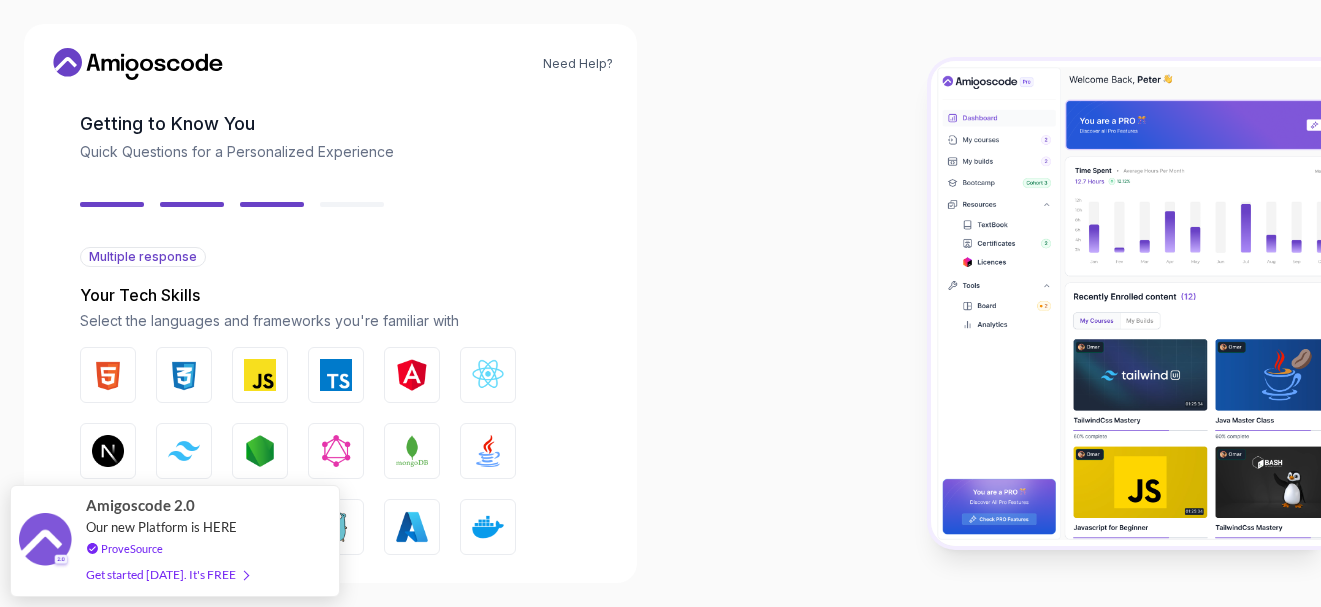 scroll, scrollTop: 190, scrollLeft: 0, axis: vertical 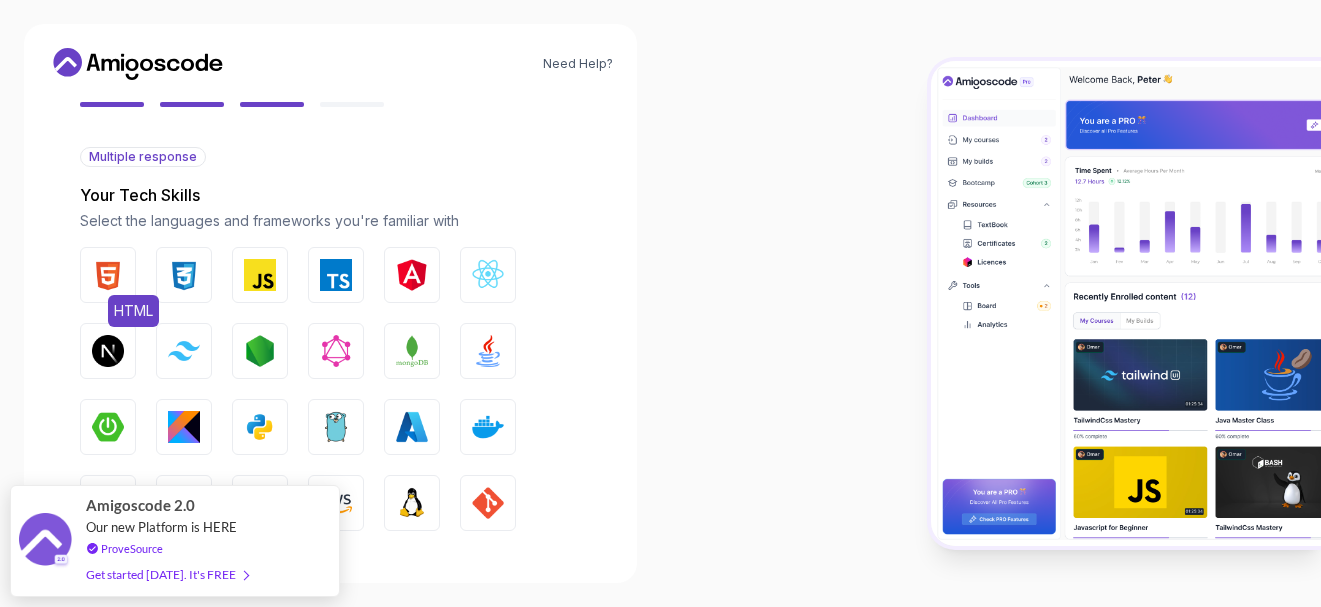 click at bounding box center (108, 275) 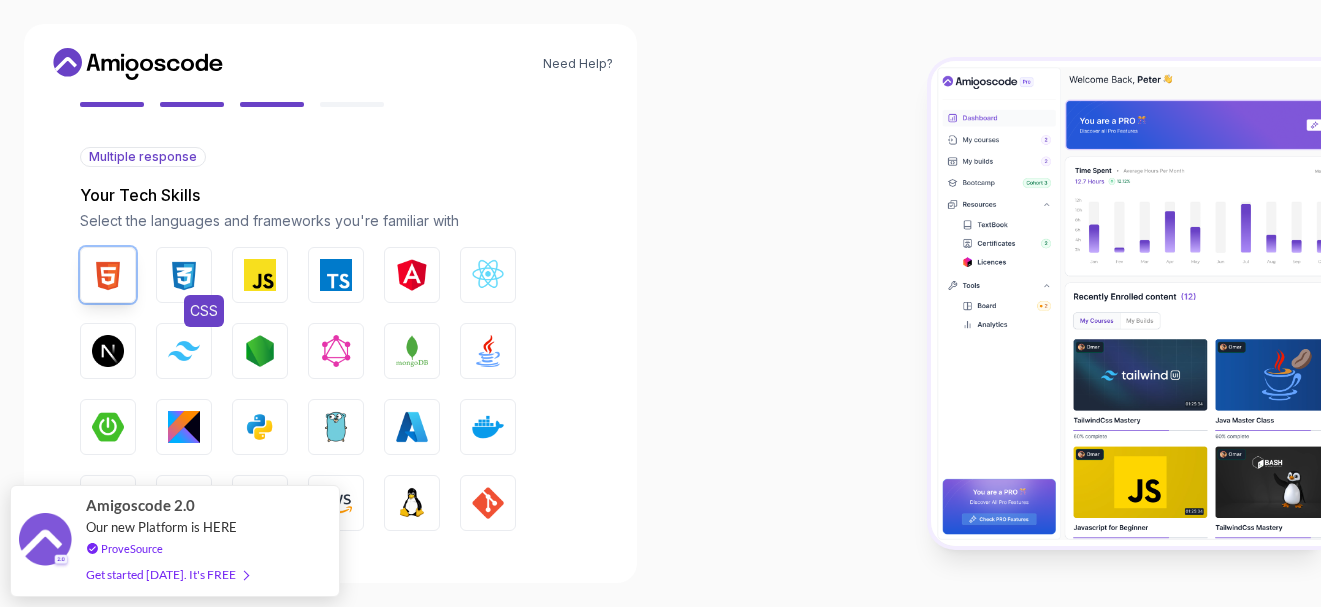 click at bounding box center (184, 275) 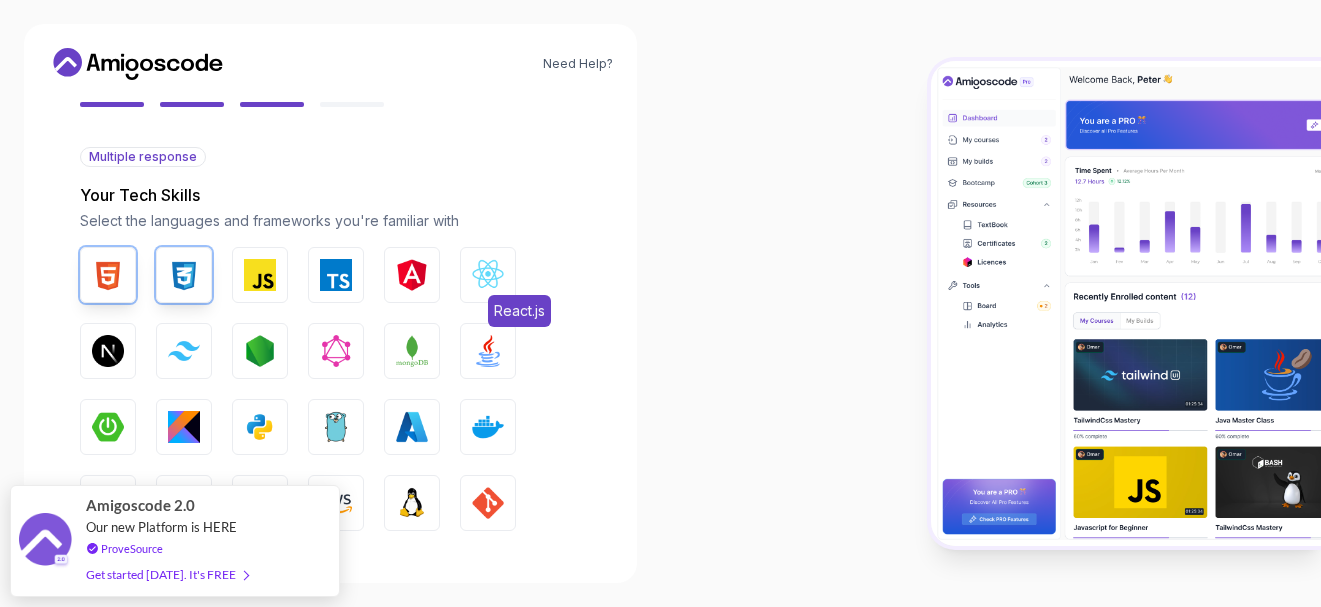 scroll, scrollTop: 290, scrollLeft: 0, axis: vertical 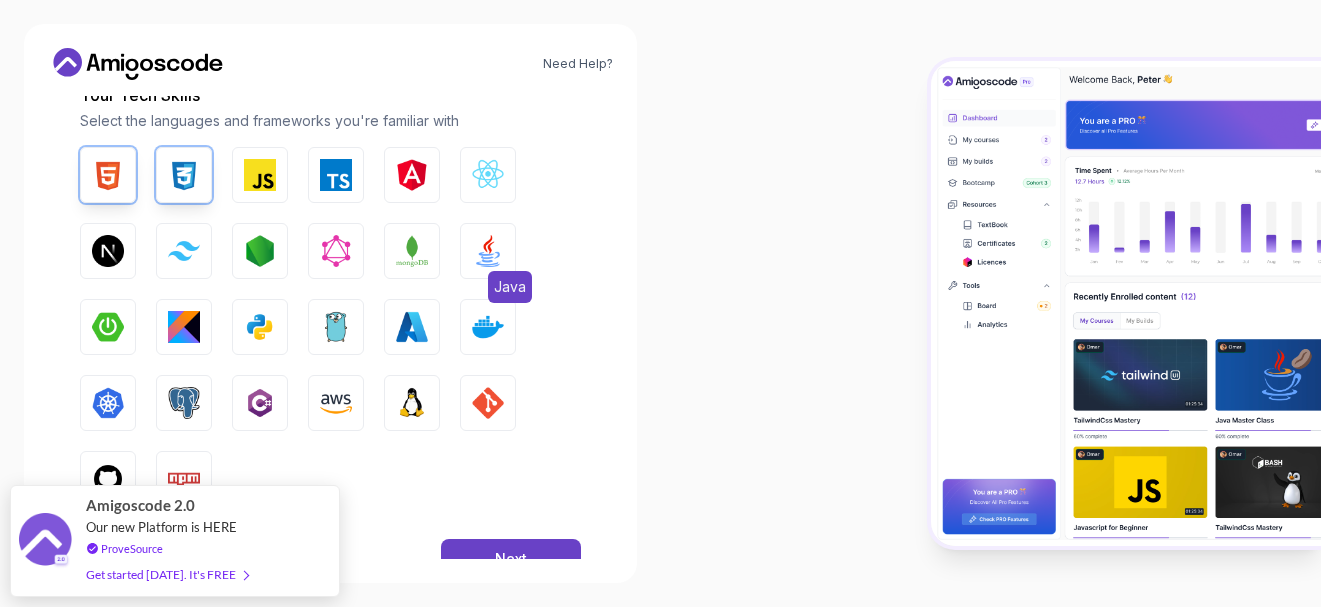 click at bounding box center (488, 251) 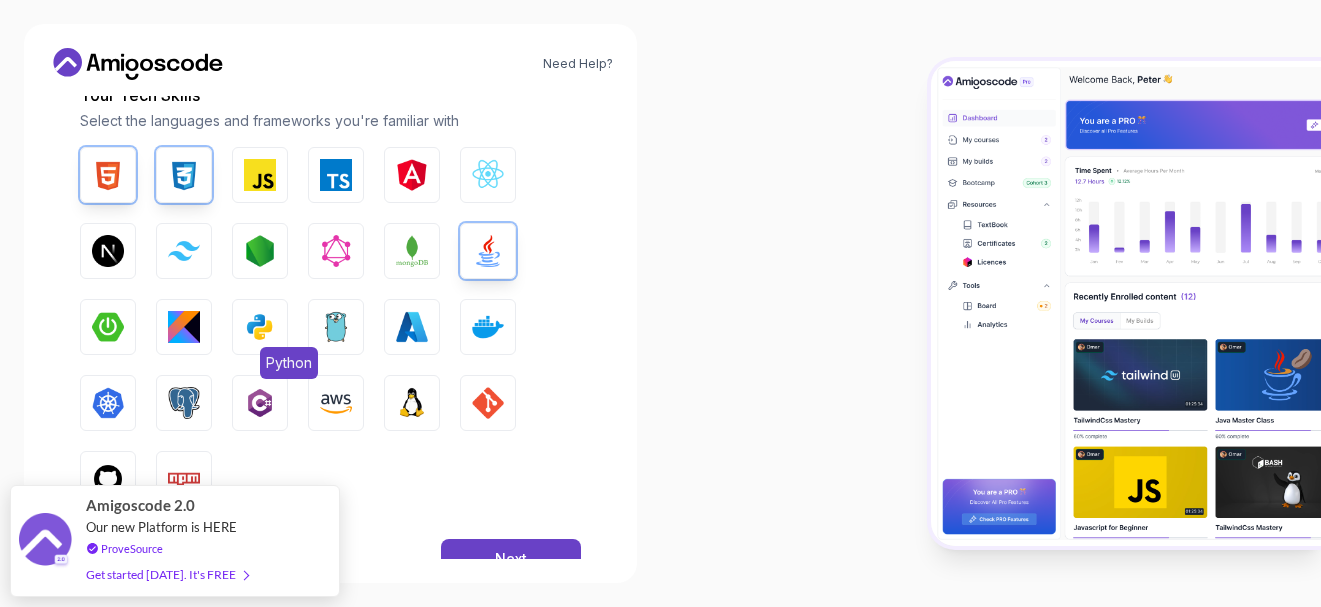 click on "Python" at bounding box center [260, 327] 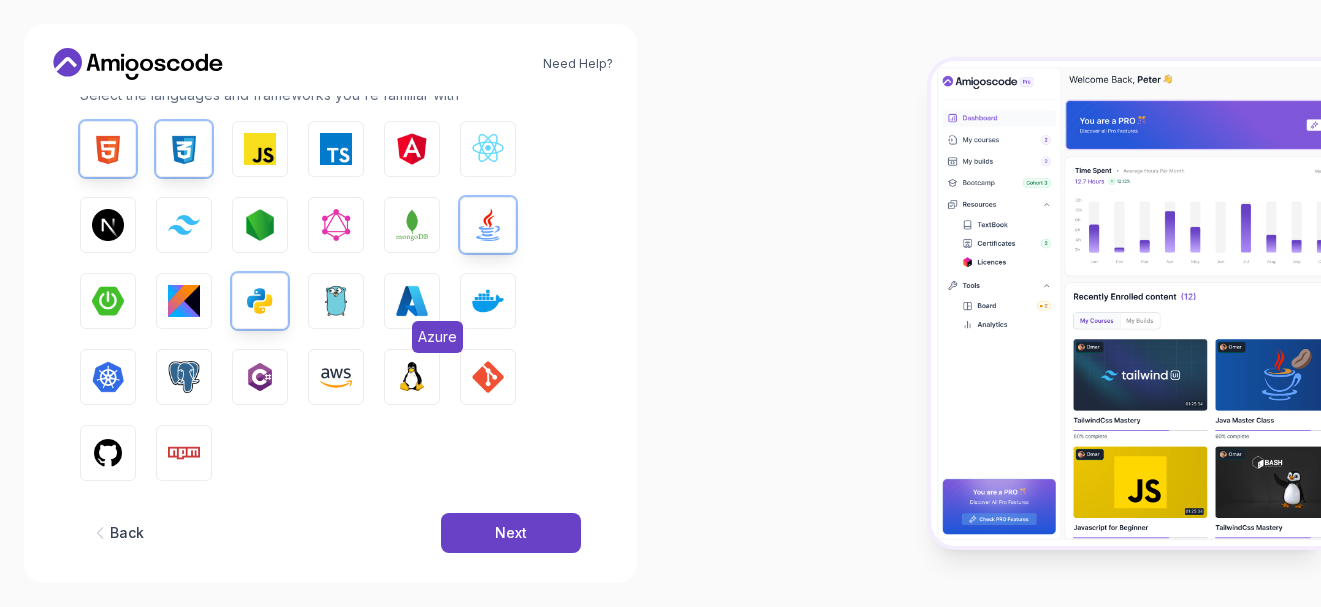 scroll, scrollTop: 342, scrollLeft: 0, axis: vertical 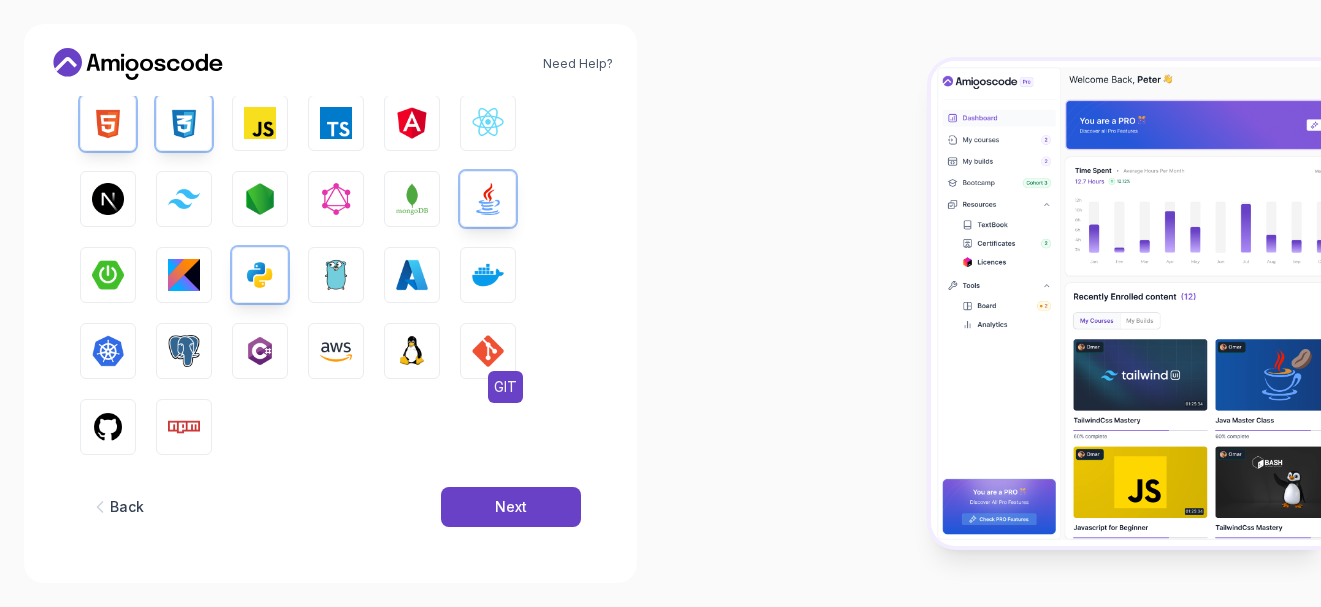 click at bounding box center (488, 351) 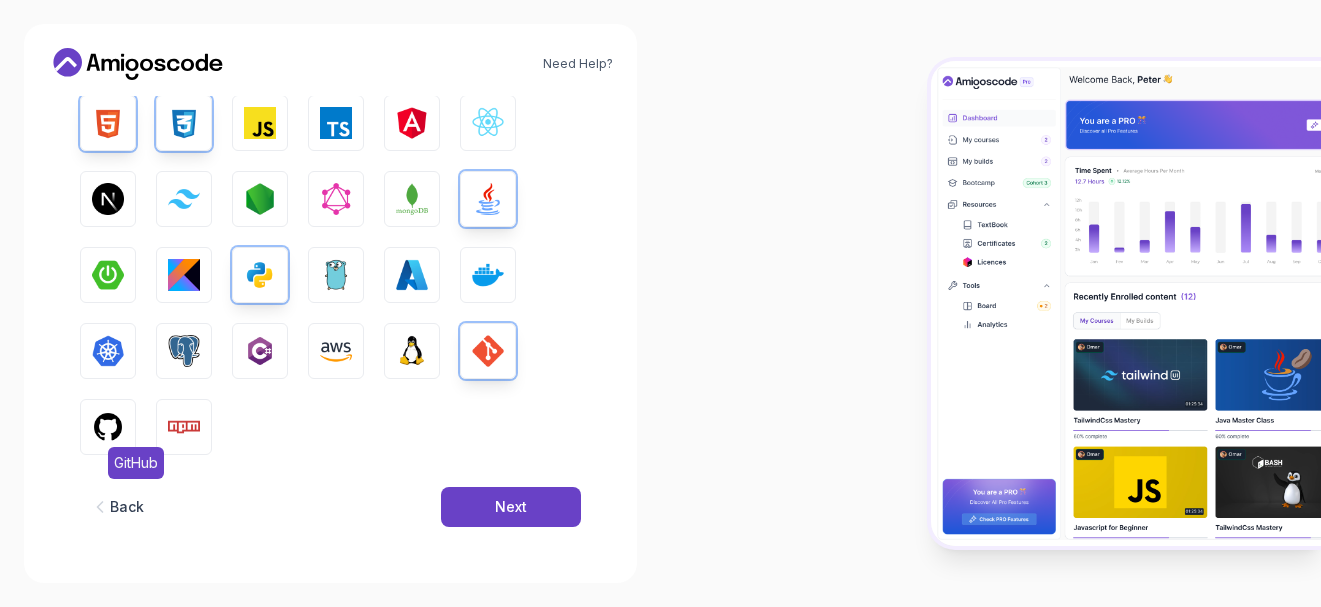 click at bounding box center (108, 427) 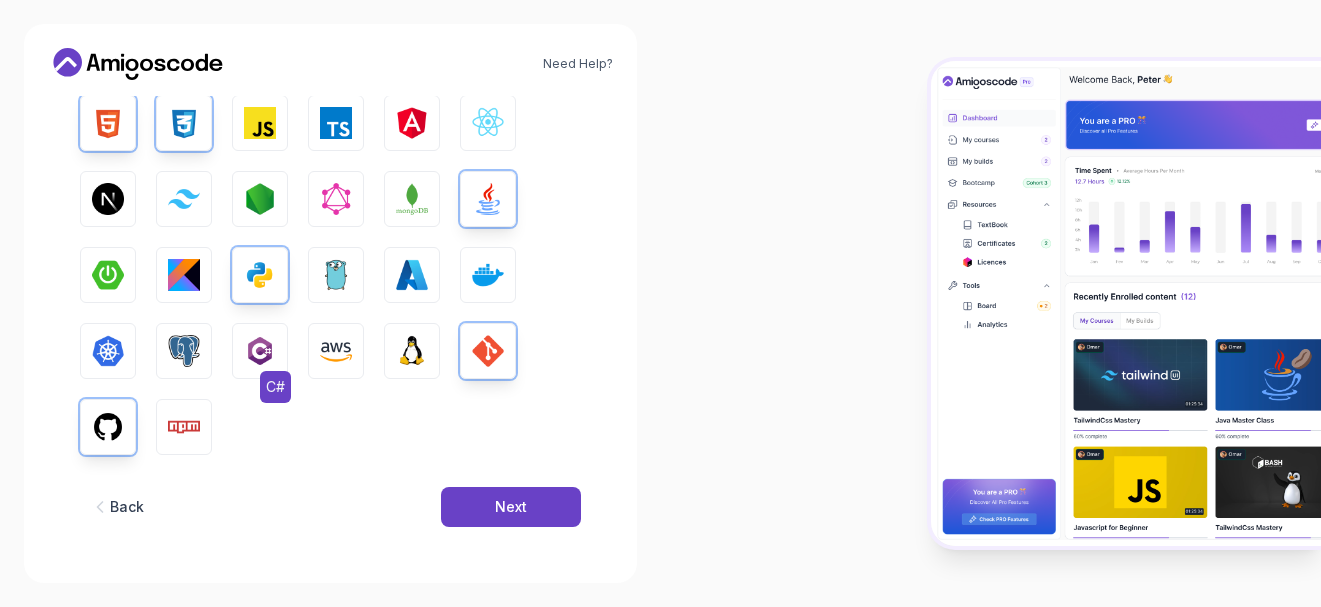 click at bounding box center (260, 351) 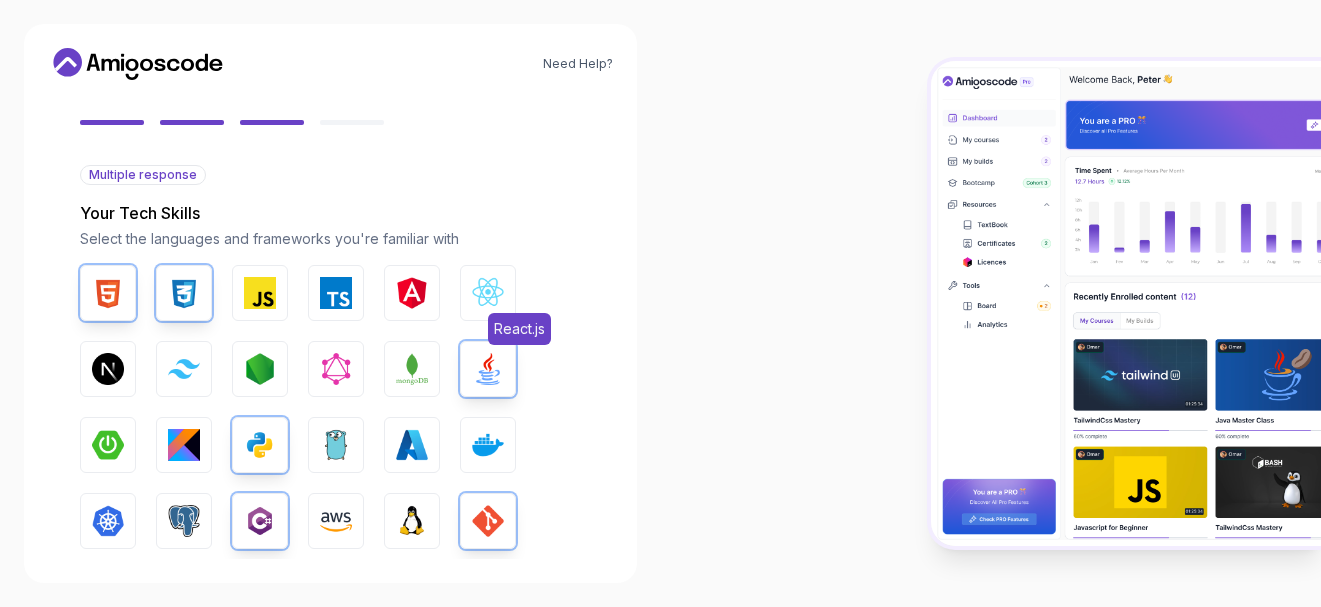 scroll, scrollTop: 342, scrollLeft: 0, axis: vertical 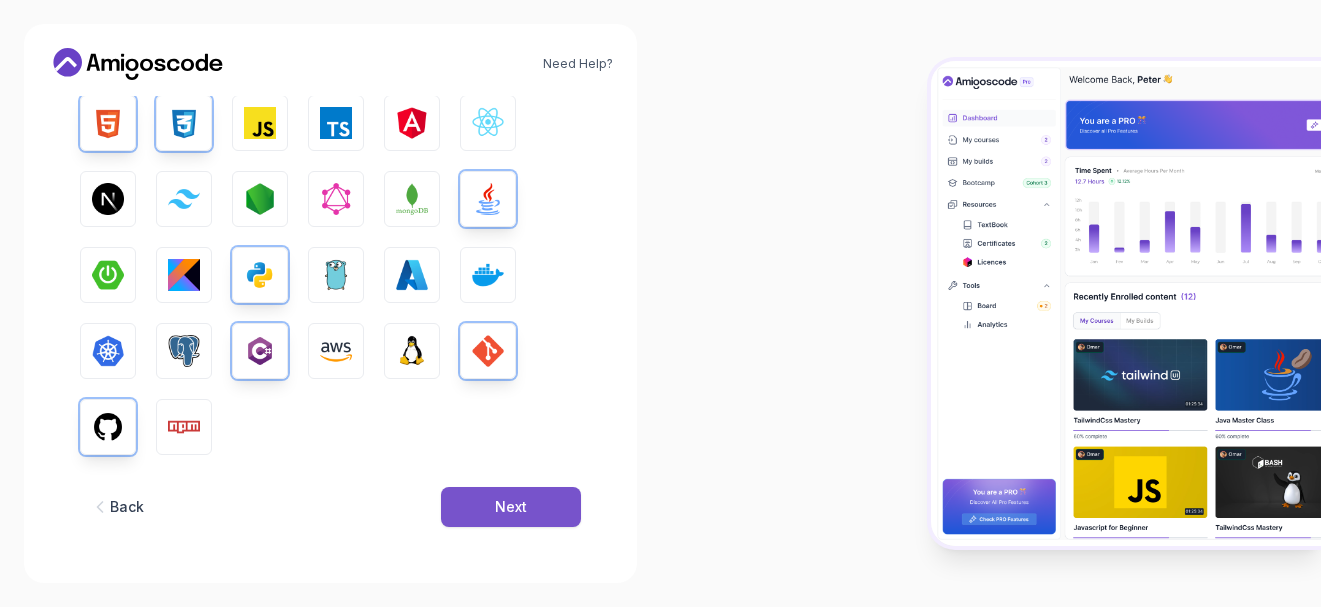 click on "Next" at bounding box center (511, 507) 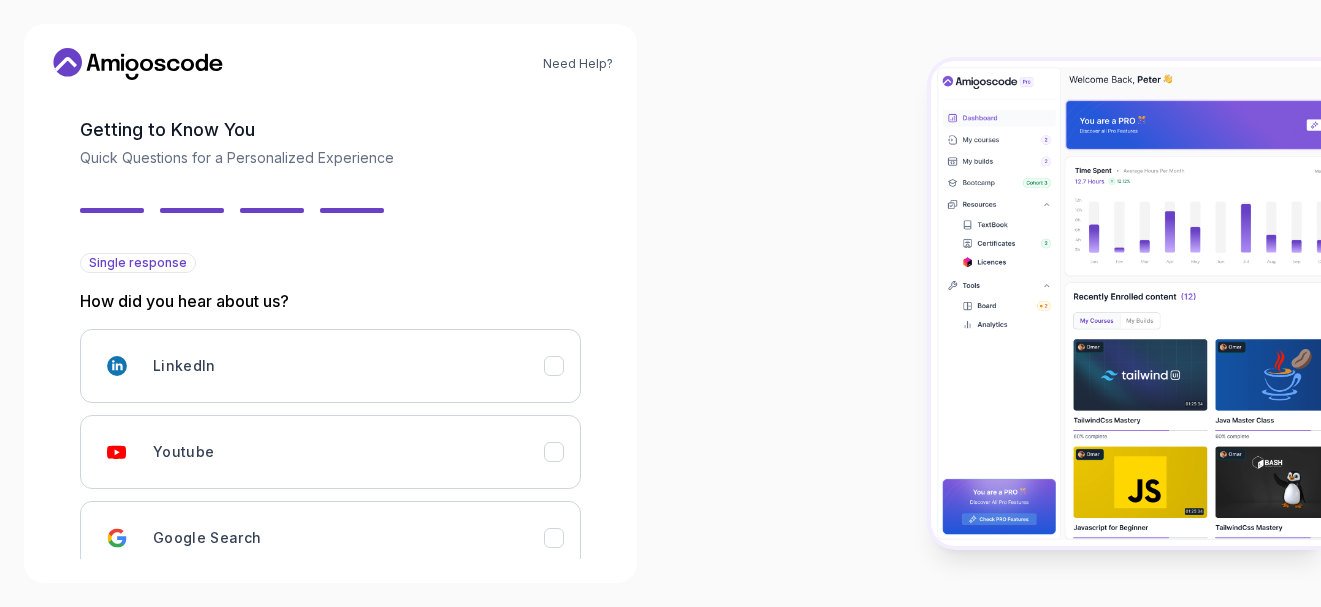 scroll, scrollTop: 200, scrollLeft: 0, axis: vertical 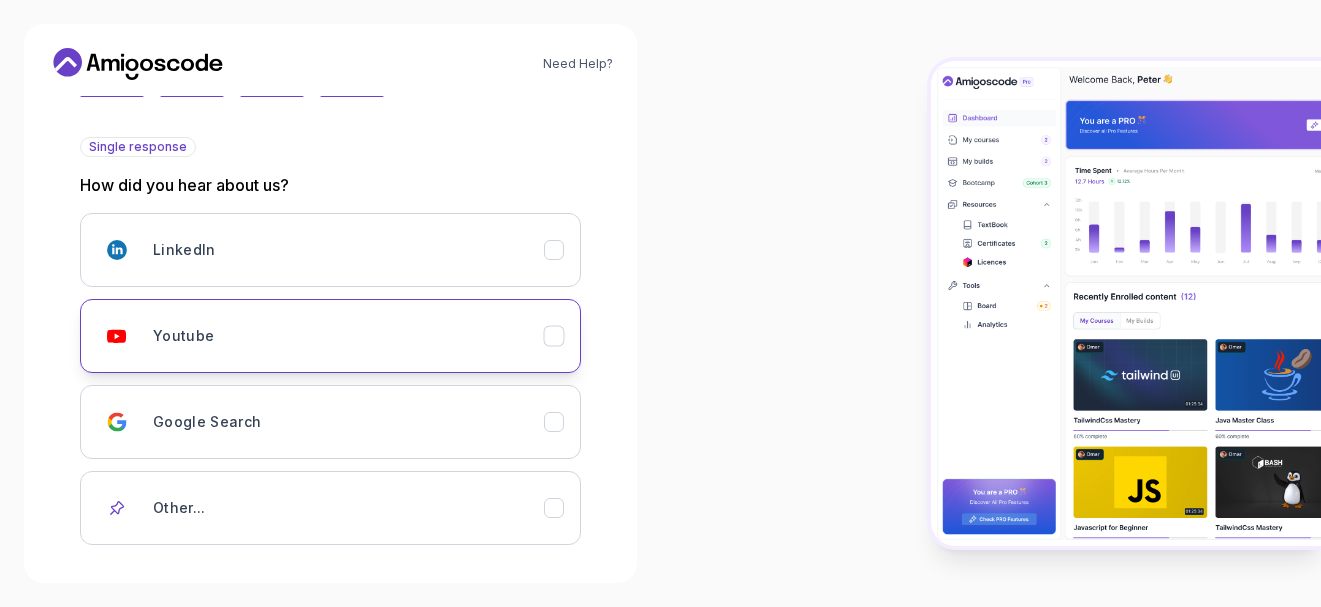 click on "Youtube" at bounding box center (330, 336) 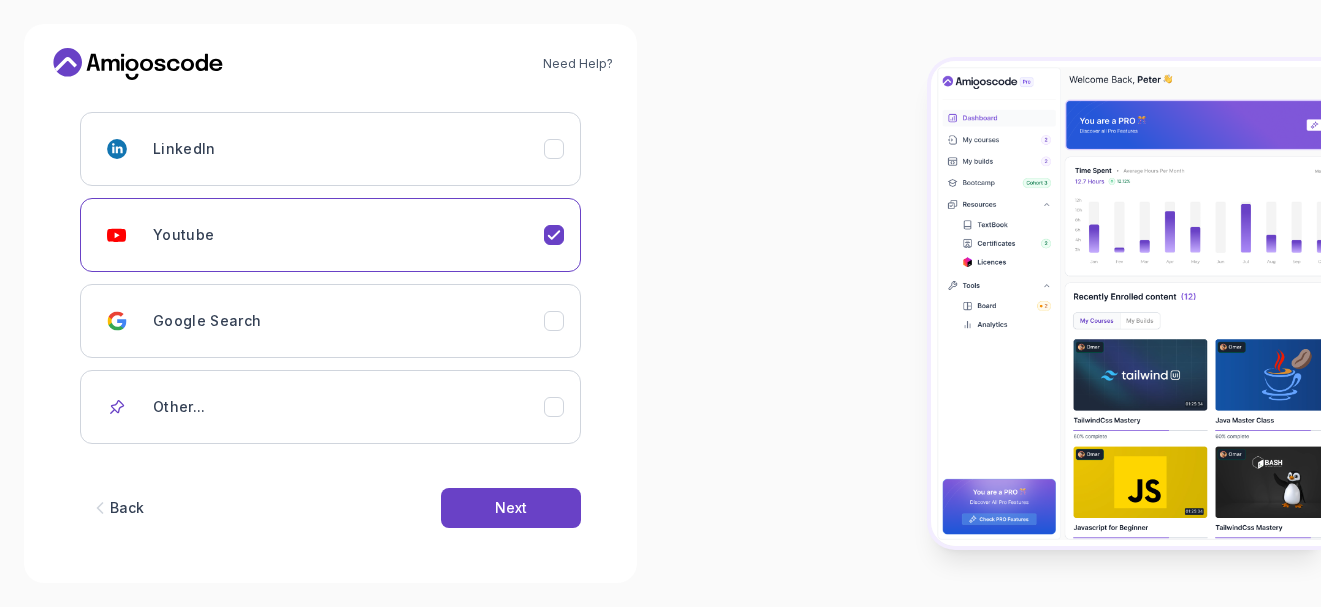 scroll, scrollTop: 302, scrollLeft: 0, axis: vertical 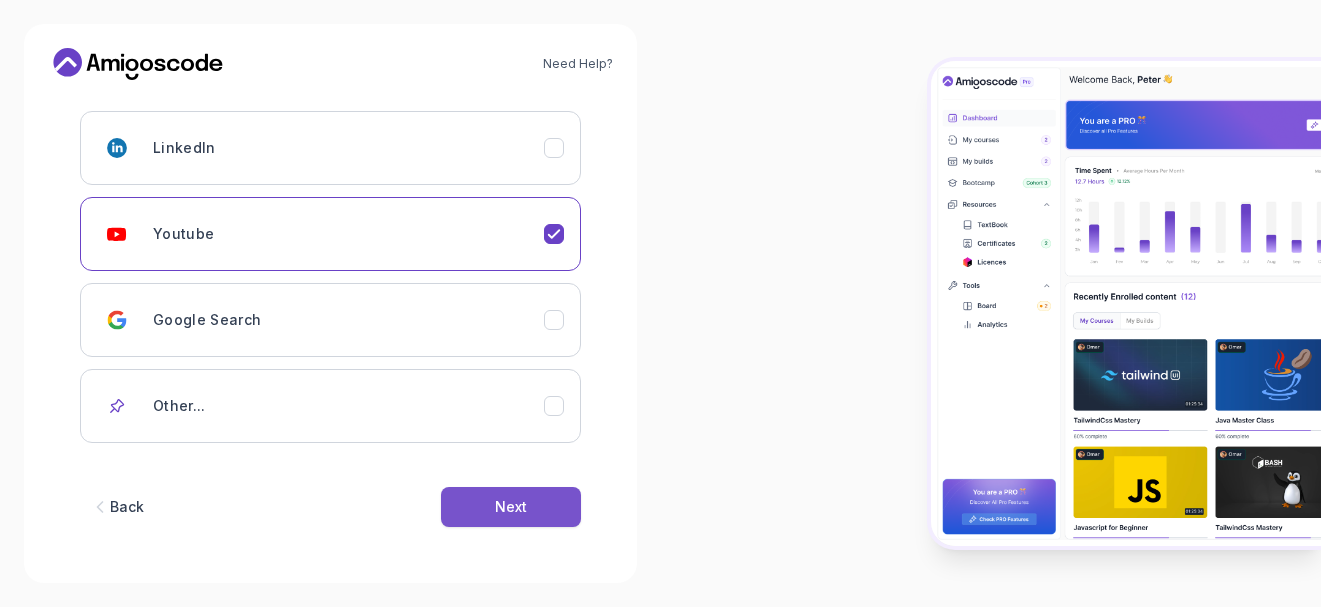 click on "Next" at bounding box center (511, 507) 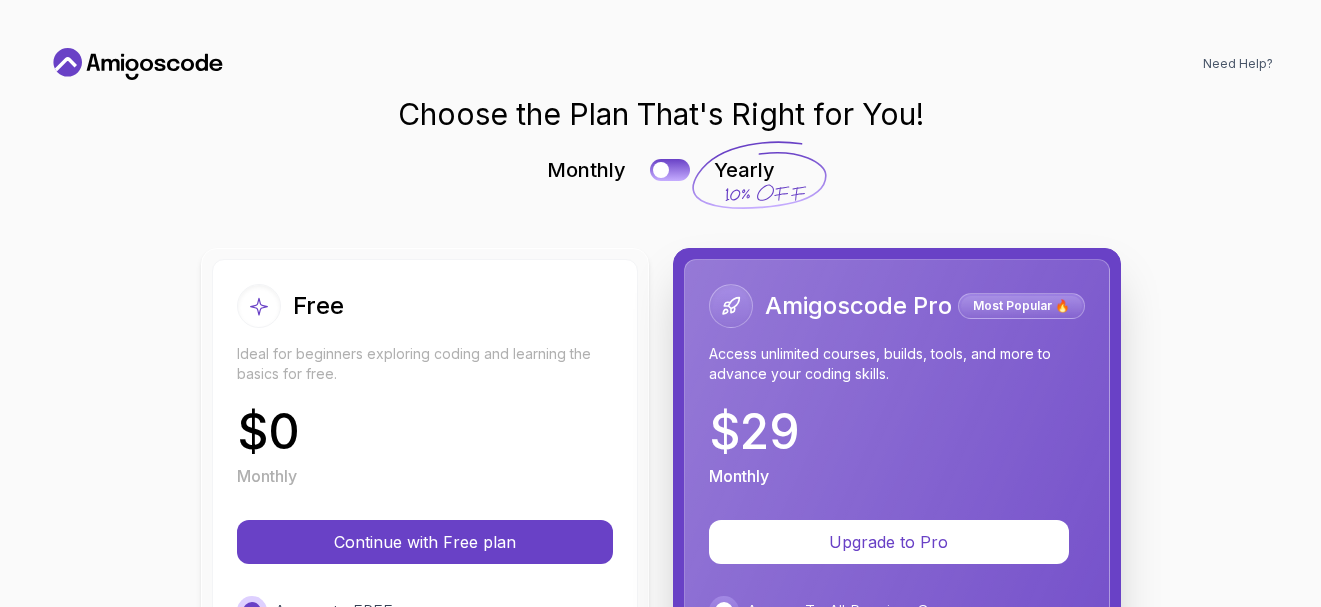 scroll, scrollTop: 0, scrollLeft: 0, axis: both 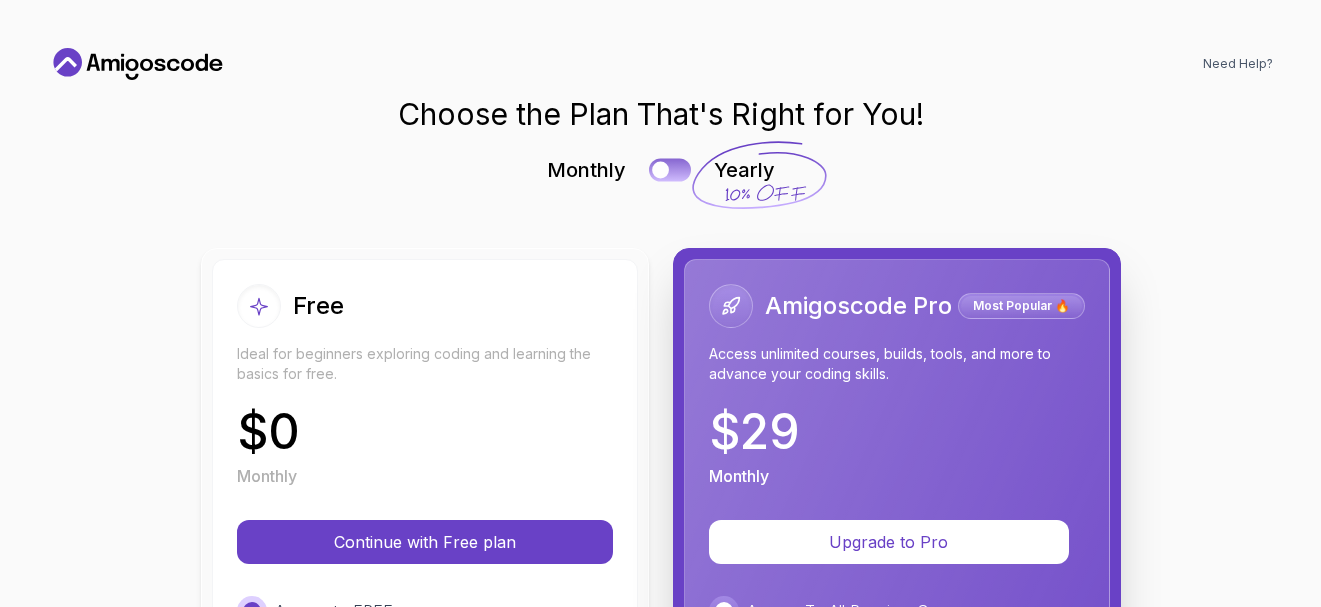 click at bounding box center [670, 169] 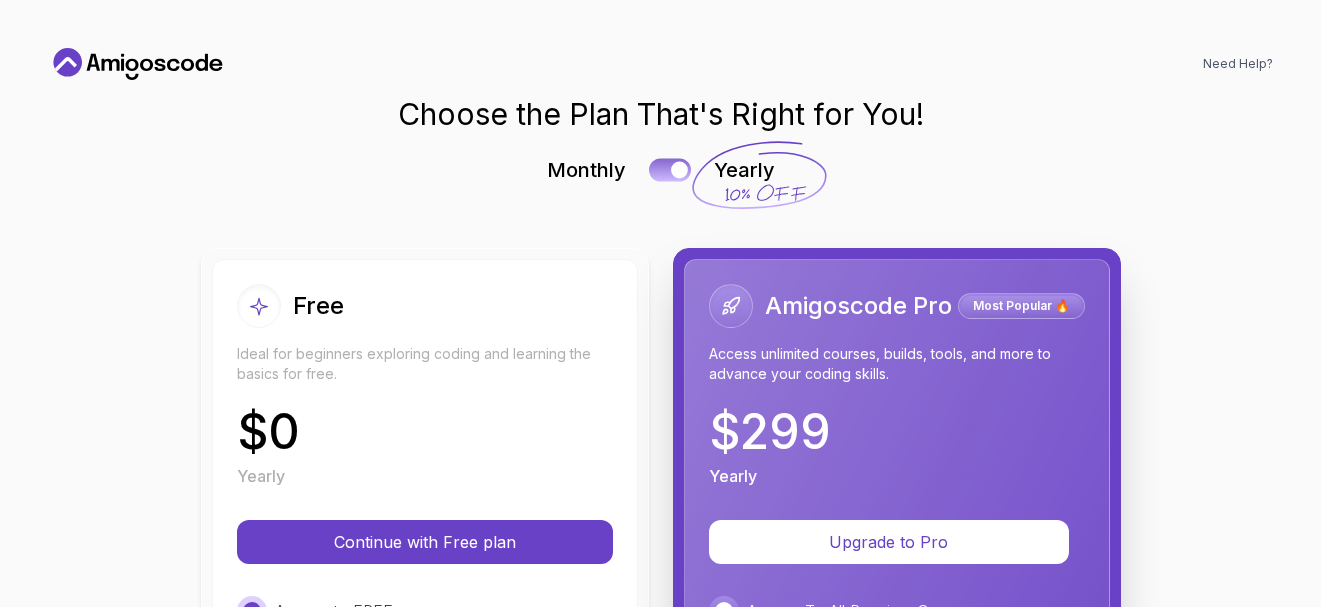 click at bounding box center (670, 169) 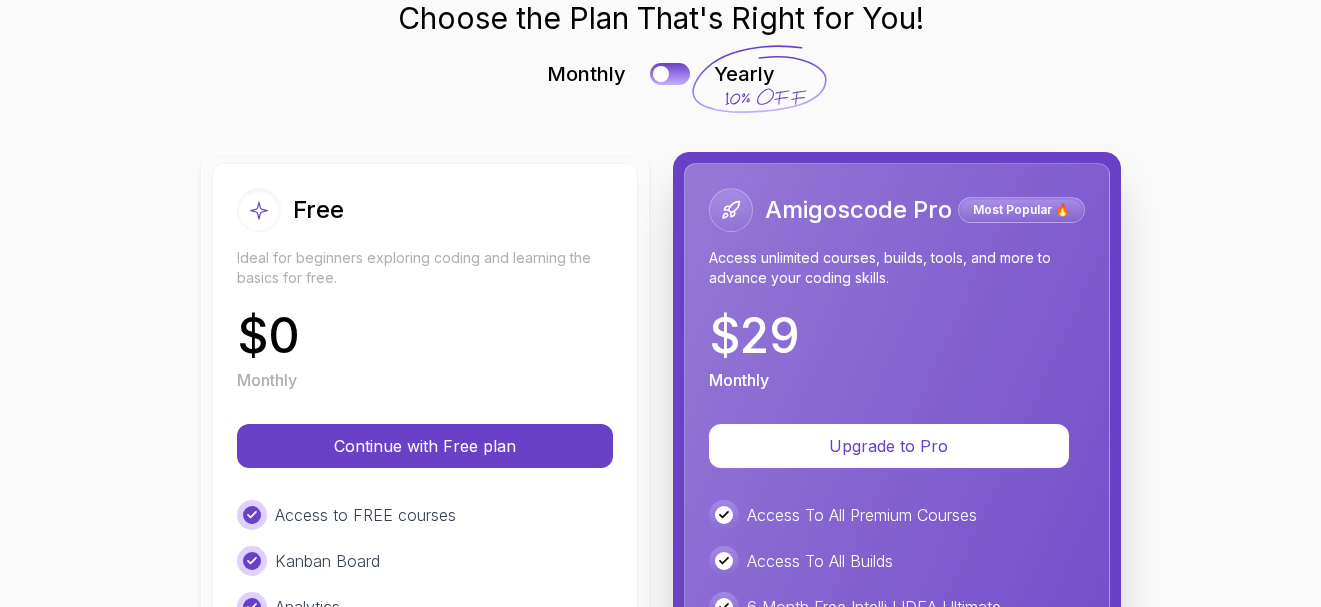 scroll, scrollTop: 400, scrollLeft: 0, axis: vertical 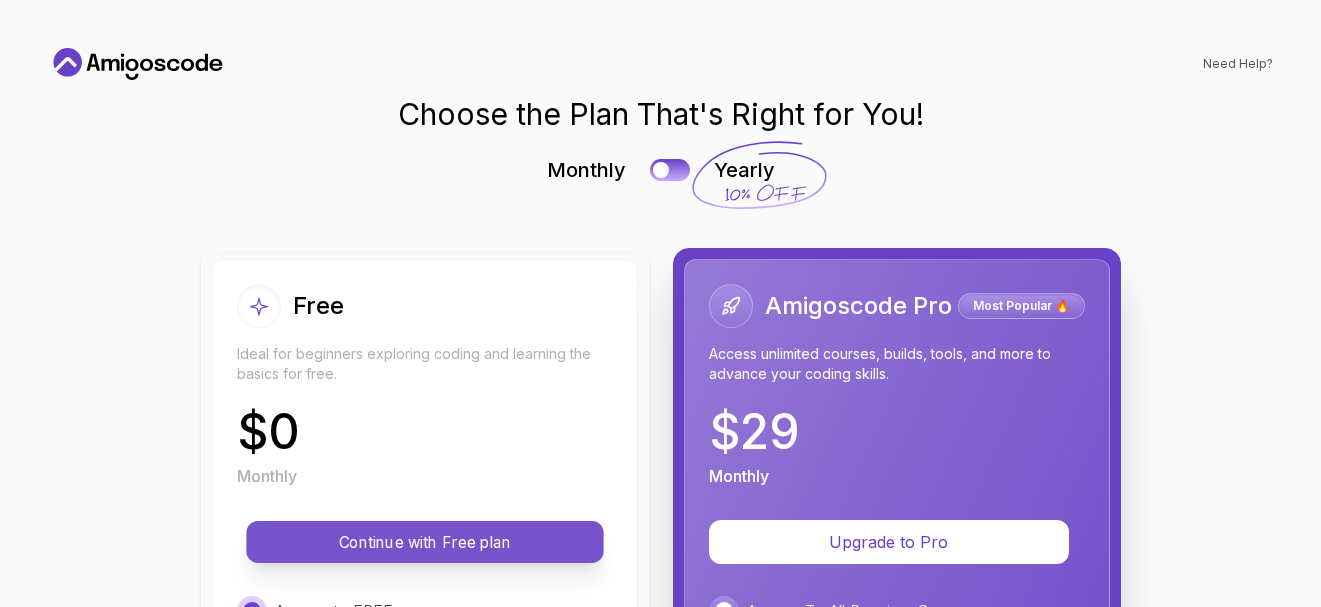 click on "Continue with Free plan" at bounding box center (425, 542) 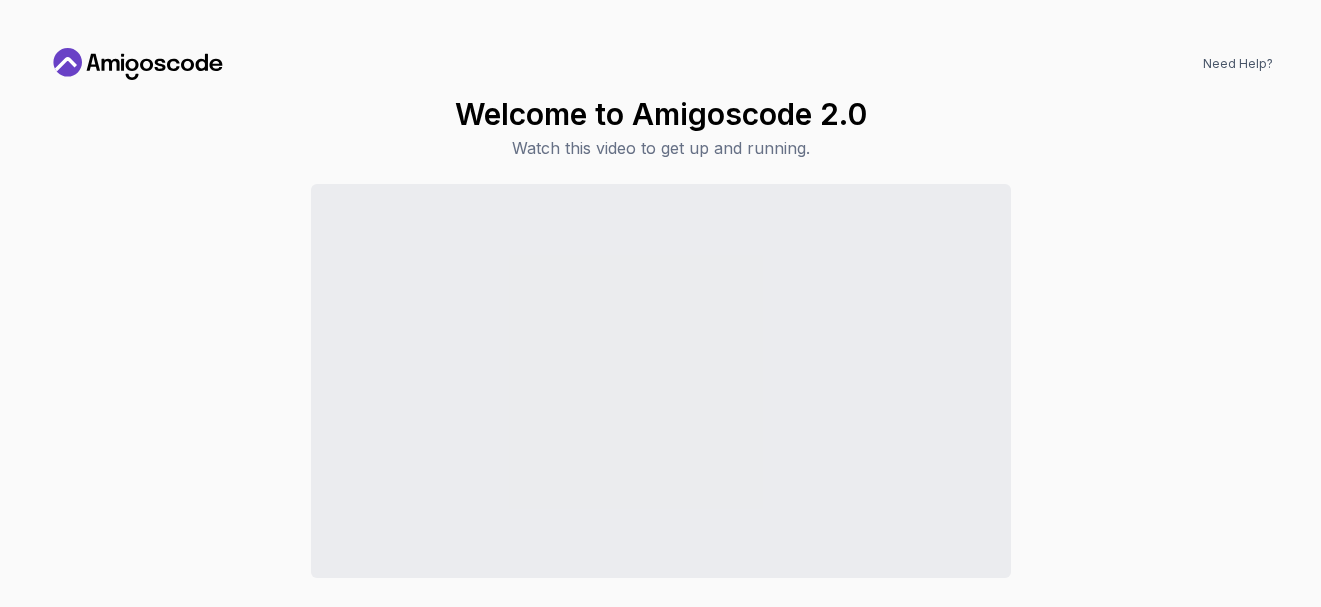 click 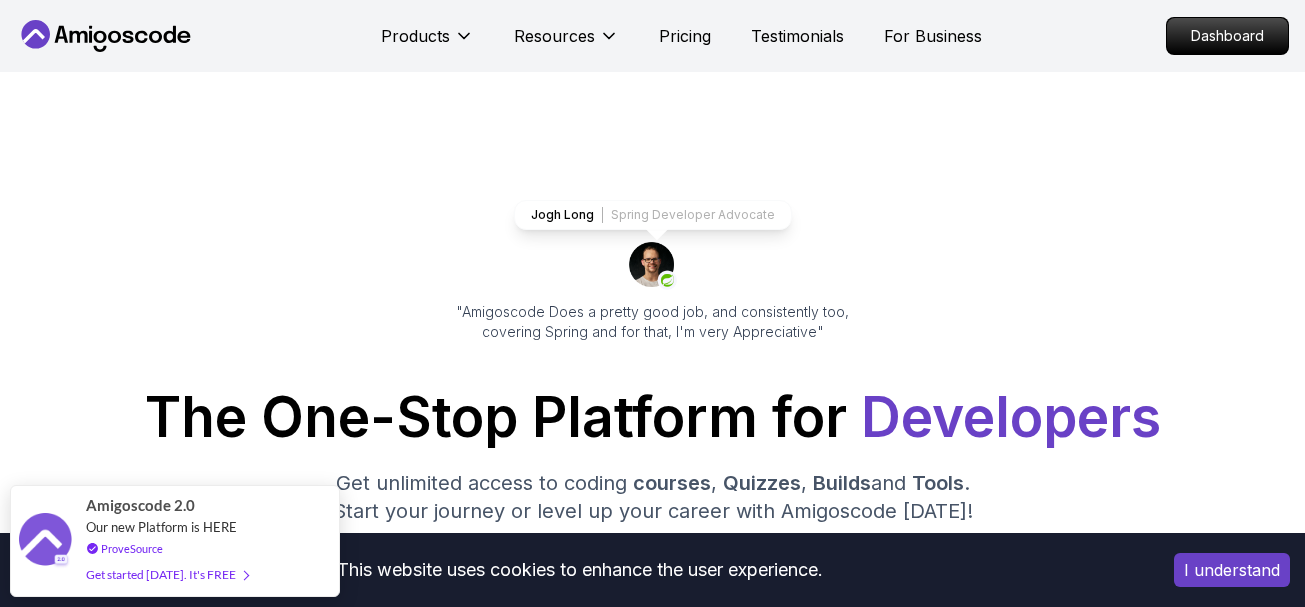 click on "I understand" at bounding box center (1232, 570) 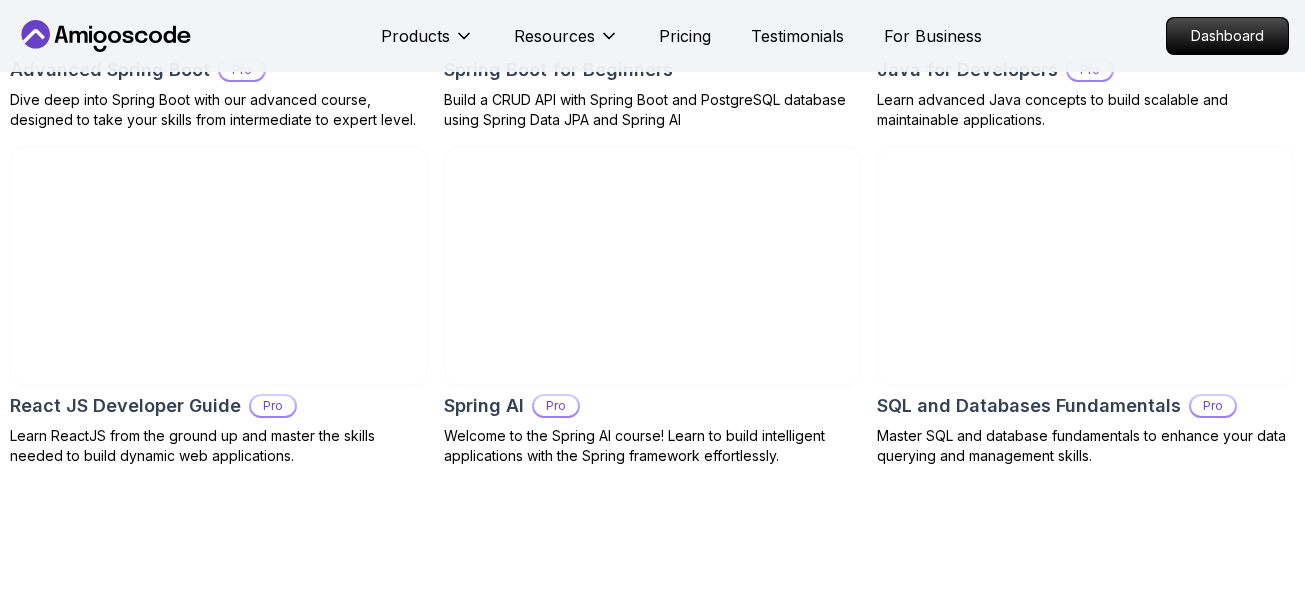 scroll, scrollTop: 2000, scrollLeft: 0, axis: vertical 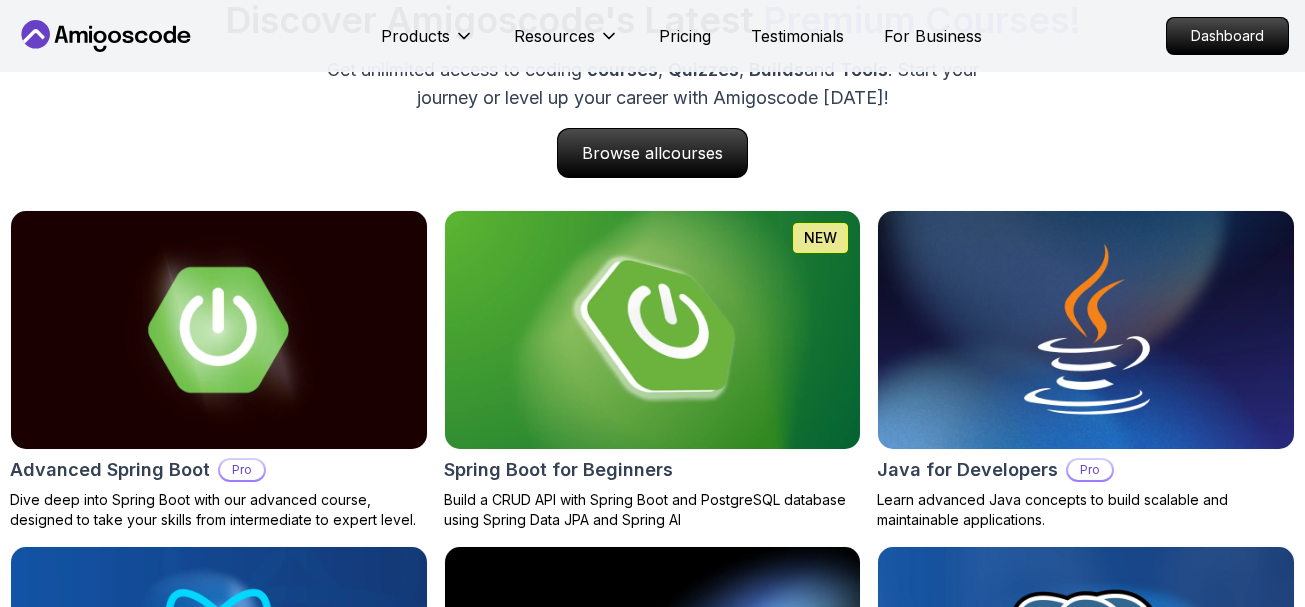 click at bounding box center [652, 330] 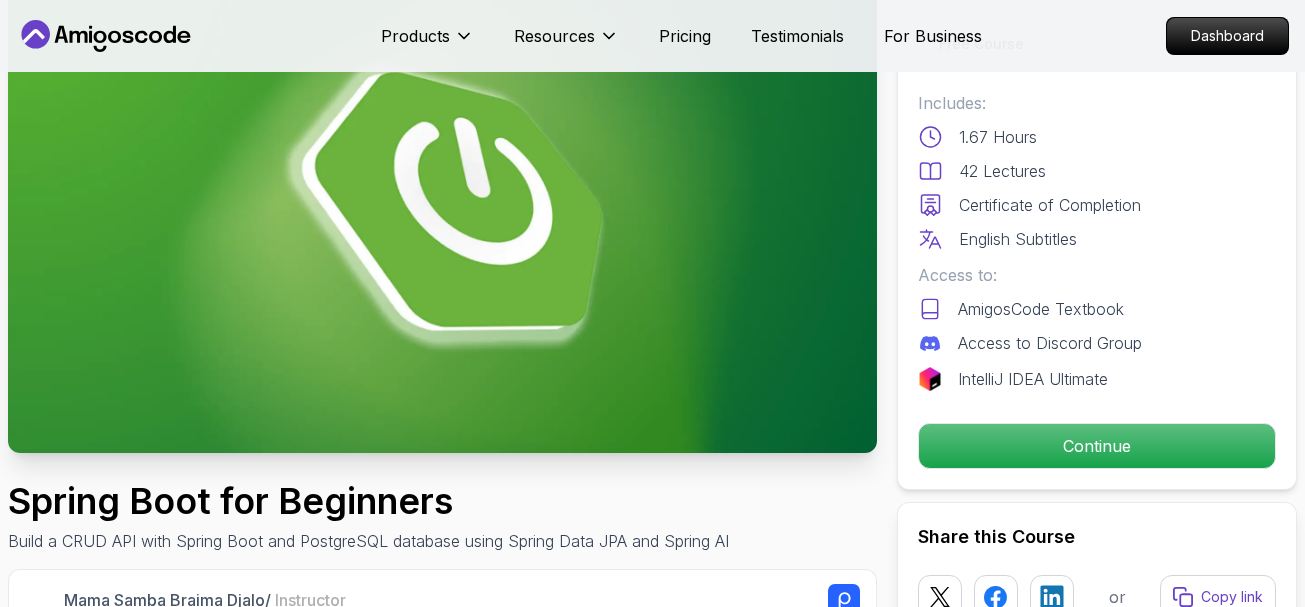 scroll, scrollTop: 0, scrollLeft: 0, axis: both 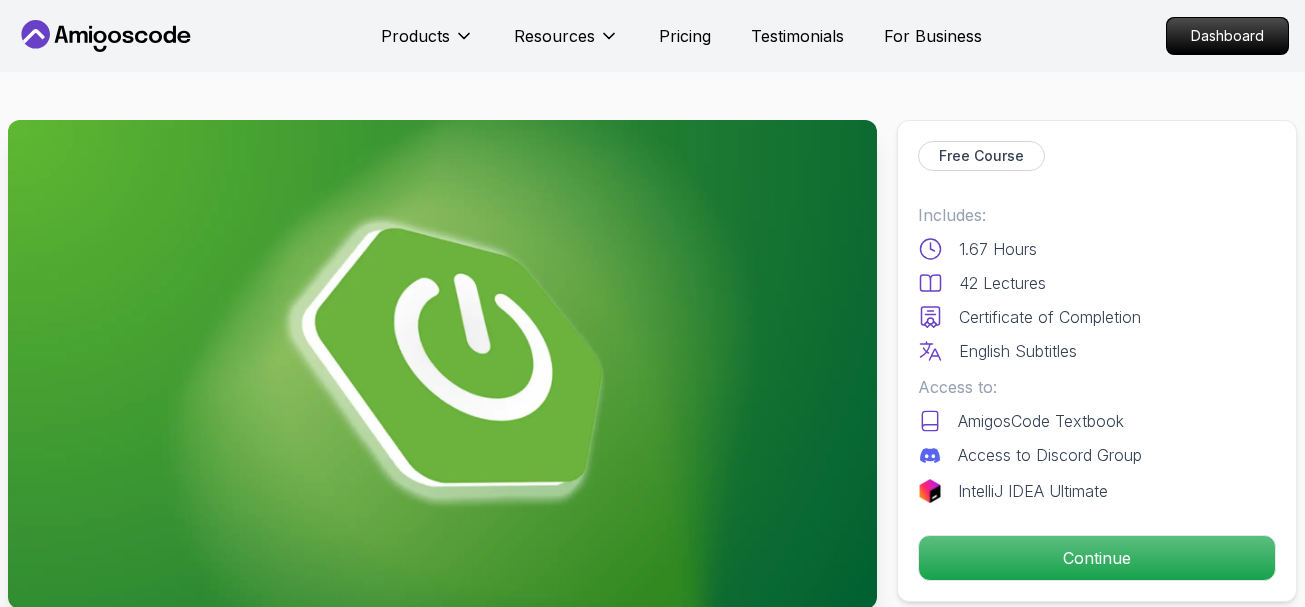 click 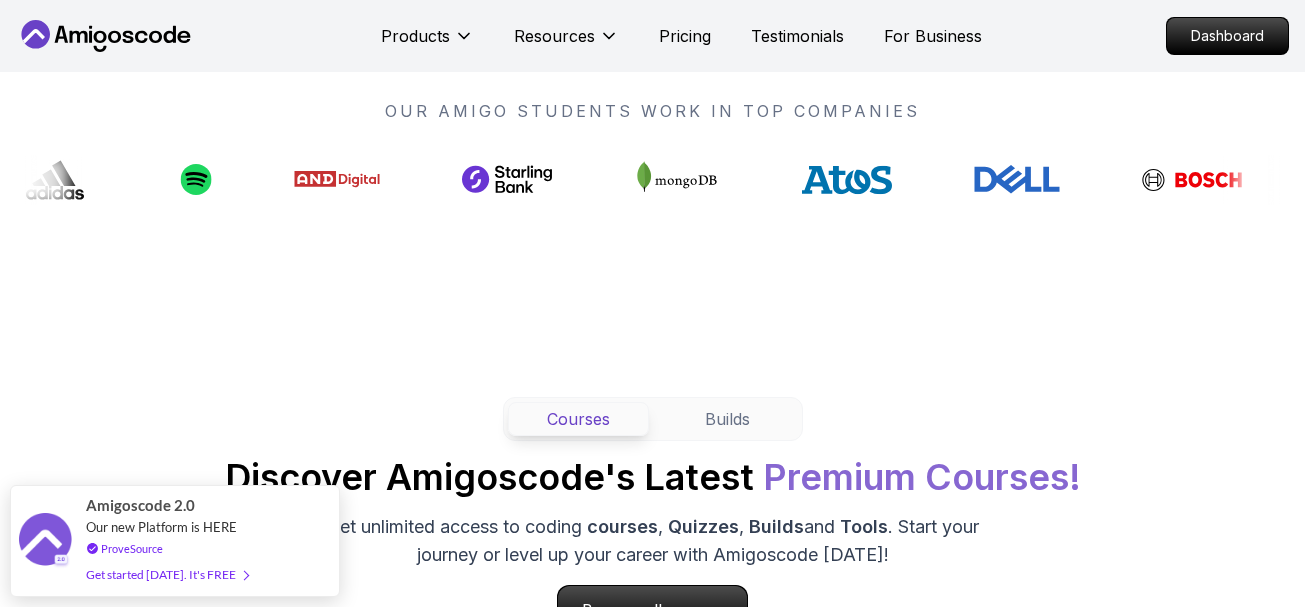 scroll, scrollTop: 1900, scrollLeft: 0, axis: vertical 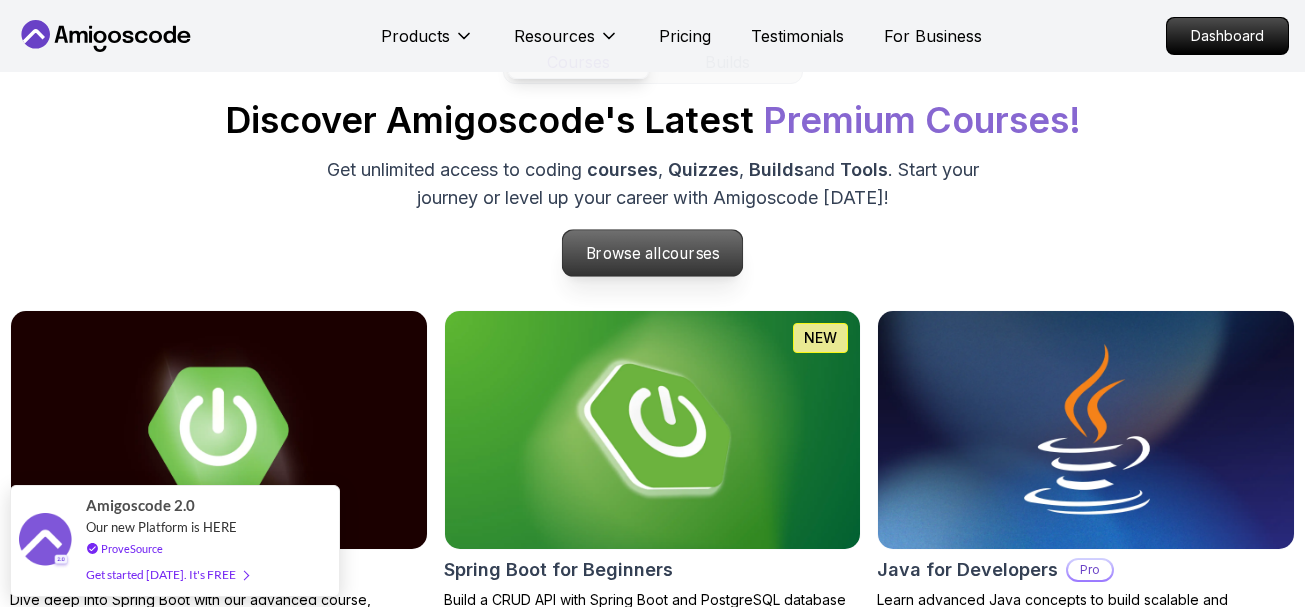 click on "Browse all  courses" at bounding box center [653, 253] 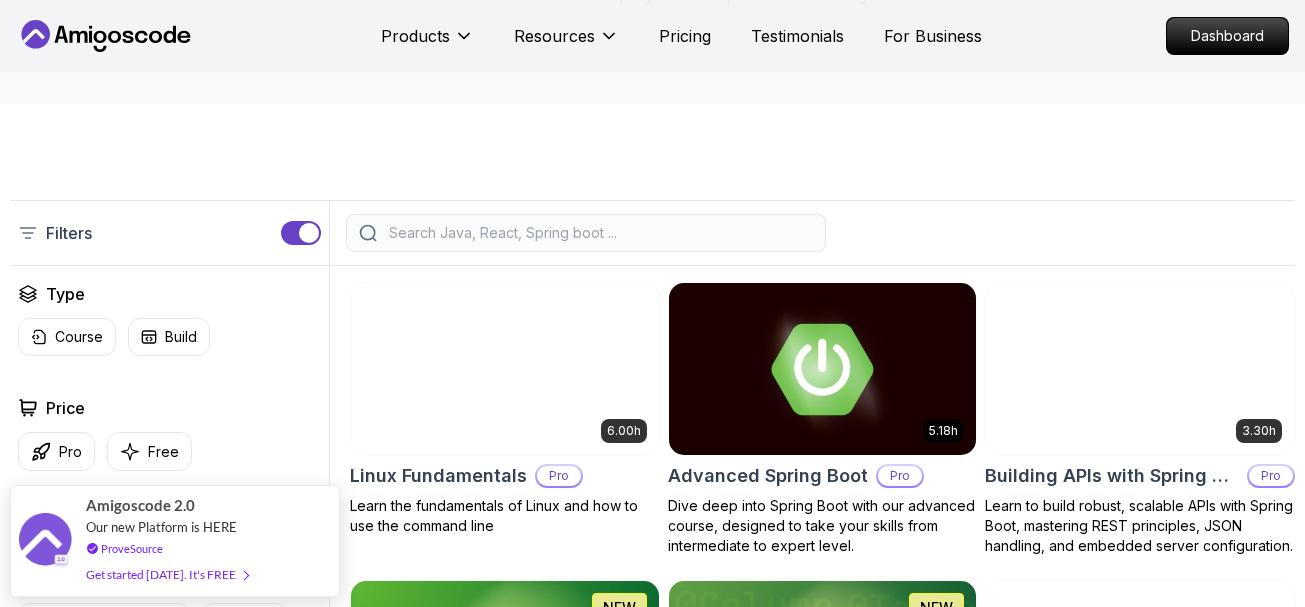scroll, scrollTop: 400, scrollLeft: 0, axis: vertical 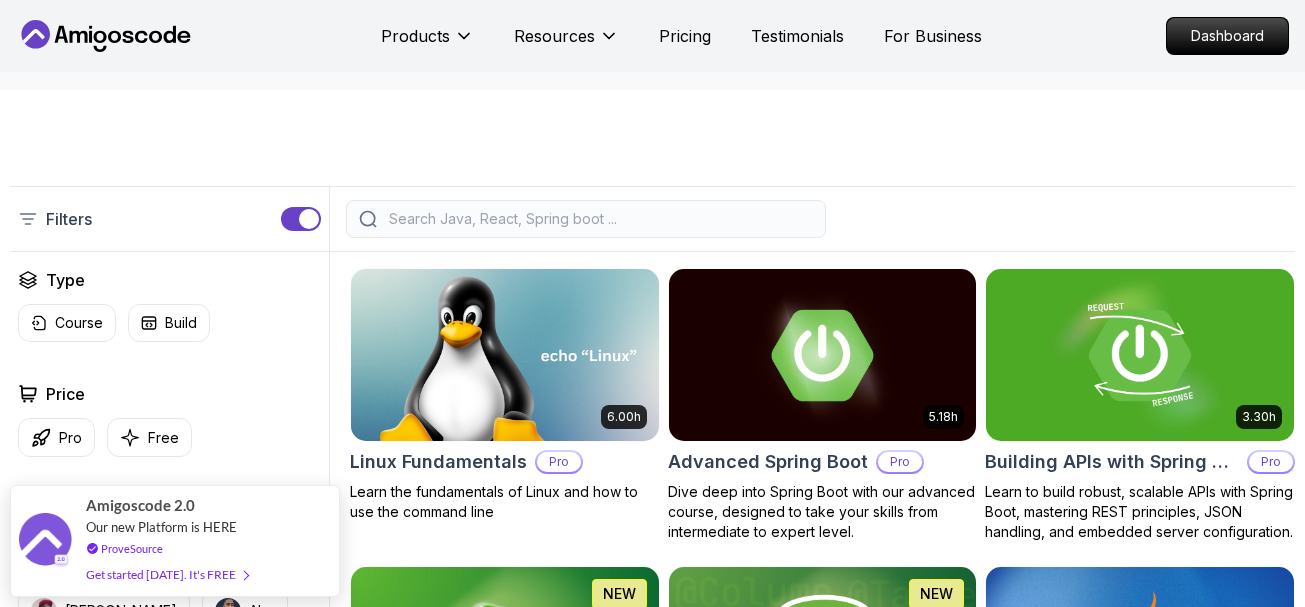 click at bounding box center (599, 219) 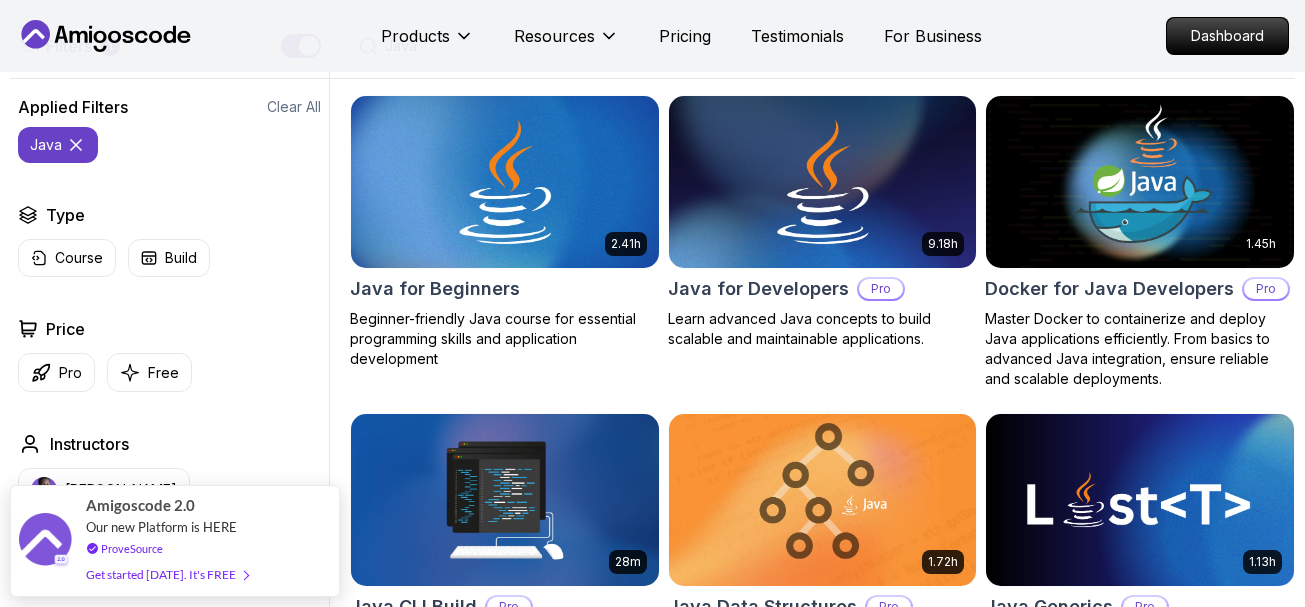 scroll, scrollTop: 500, scrollLeft: 0, axis: vertical 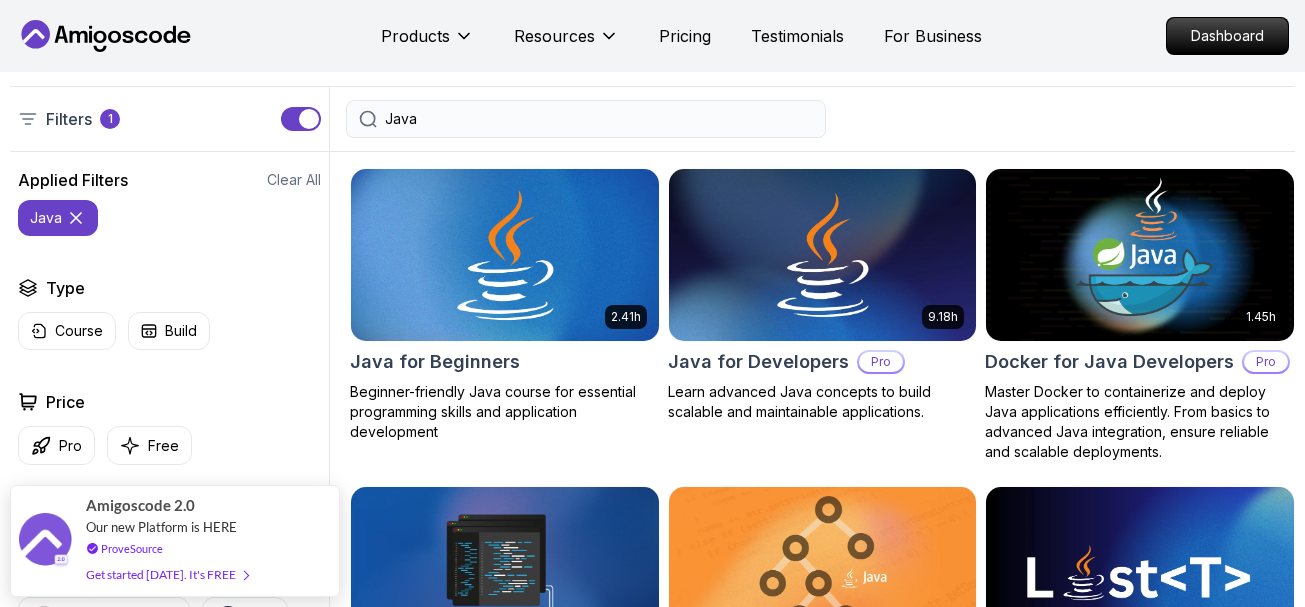 type on "Java" 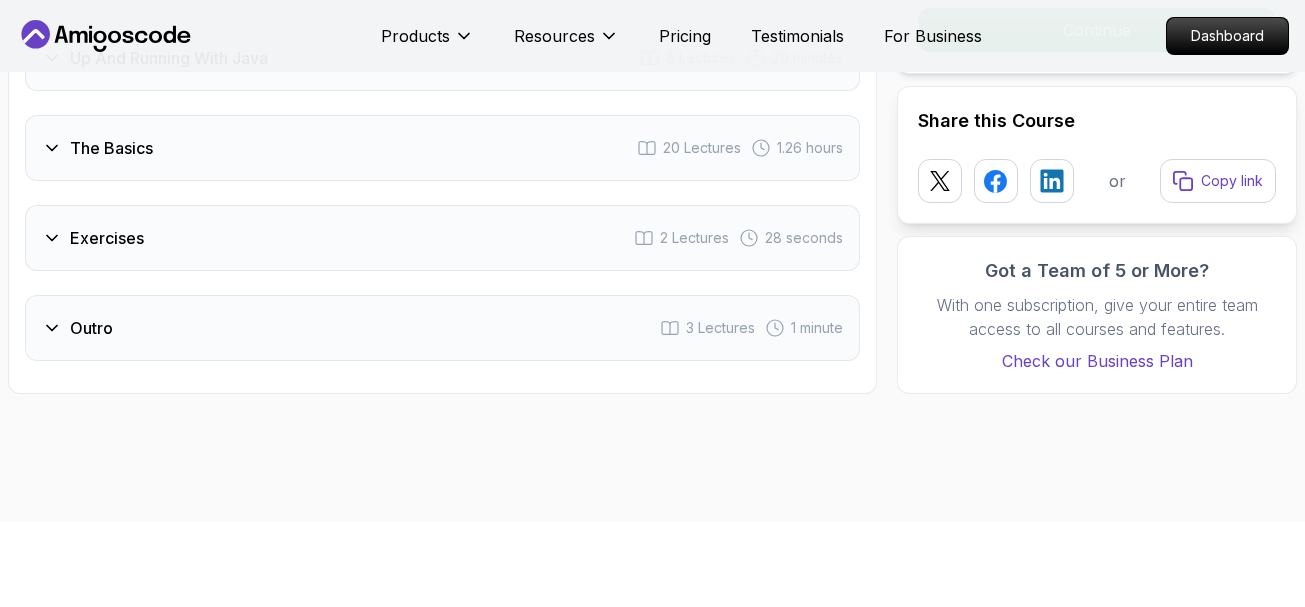 scroll, scrollTop: 3500, scrollLeft: 0, axis: vertical 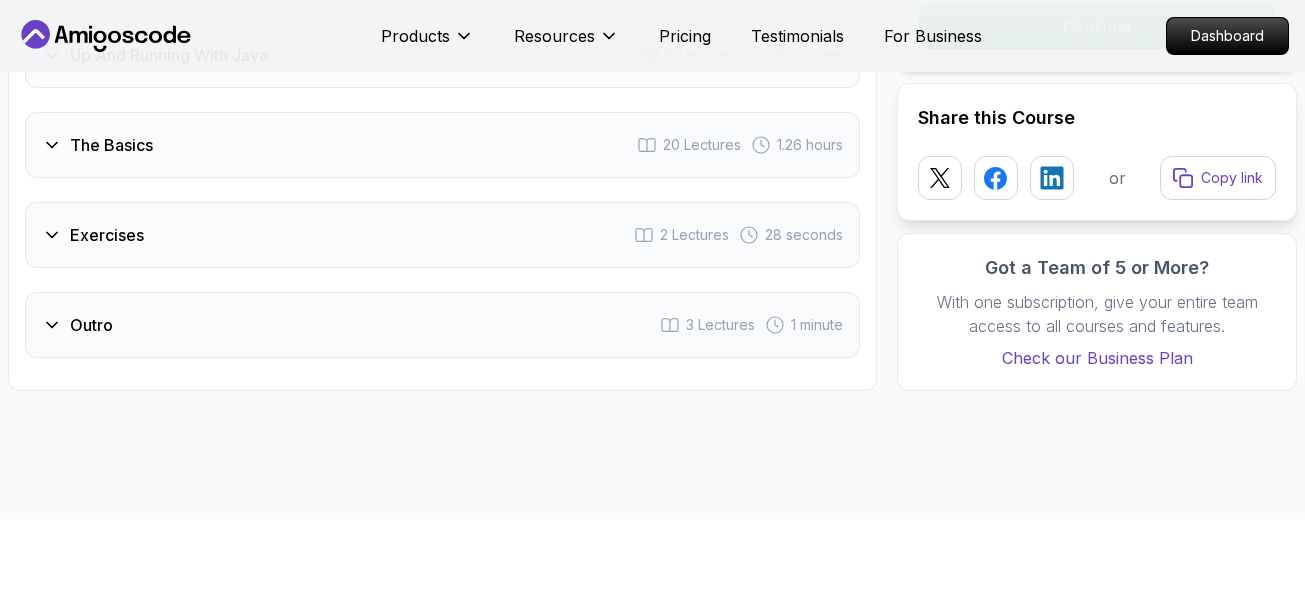 click on "Course Curriculum 7   Sections 49  Lectures   2.41 hours   of content Intro 3   Lectures     2 minutes     1  -   Welcome  1:36   2  -   Recommended Courses    3  -   Slides  Understanding Java 6   Lectures     19 minutes   Environment Setup 7   Lectures     27 minutes   Up And Running With Java 8   Lectures     20 minutes   The Basics 20   Lectures     1.26 hours   Exercises 2   Lectures     28 seconds   Outro 3   Lectures     1 minute" at bounding box center [442, -69] 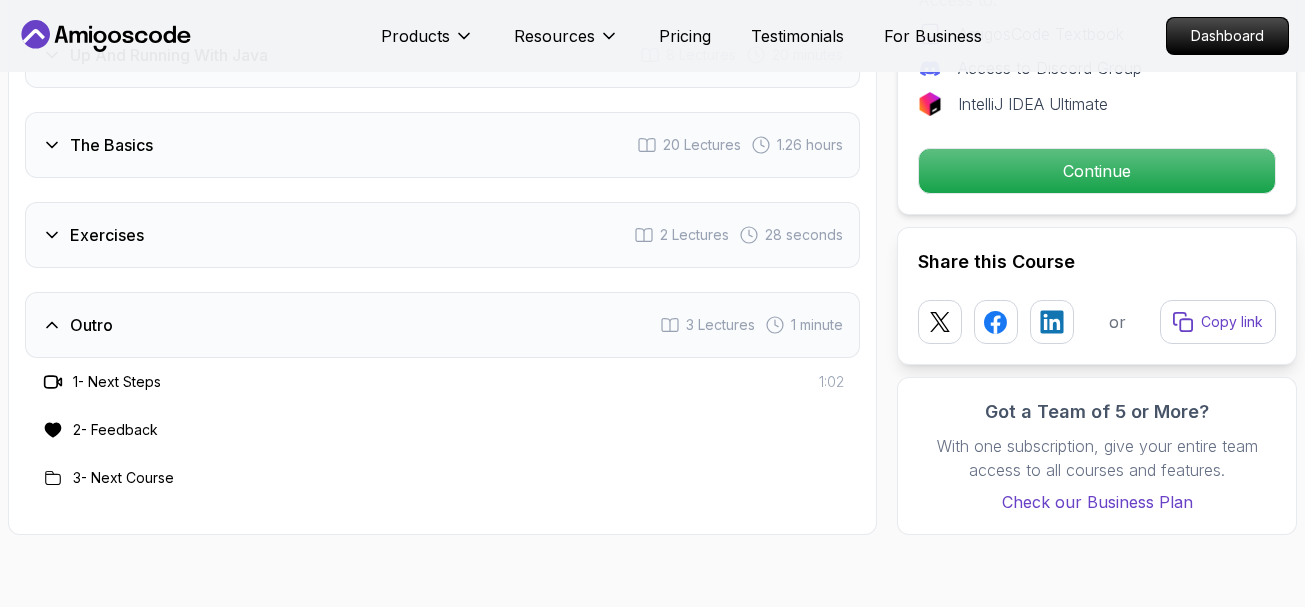 click on "Exercises 2   Lectures     28 seconds" at bounding box center [442, 235] 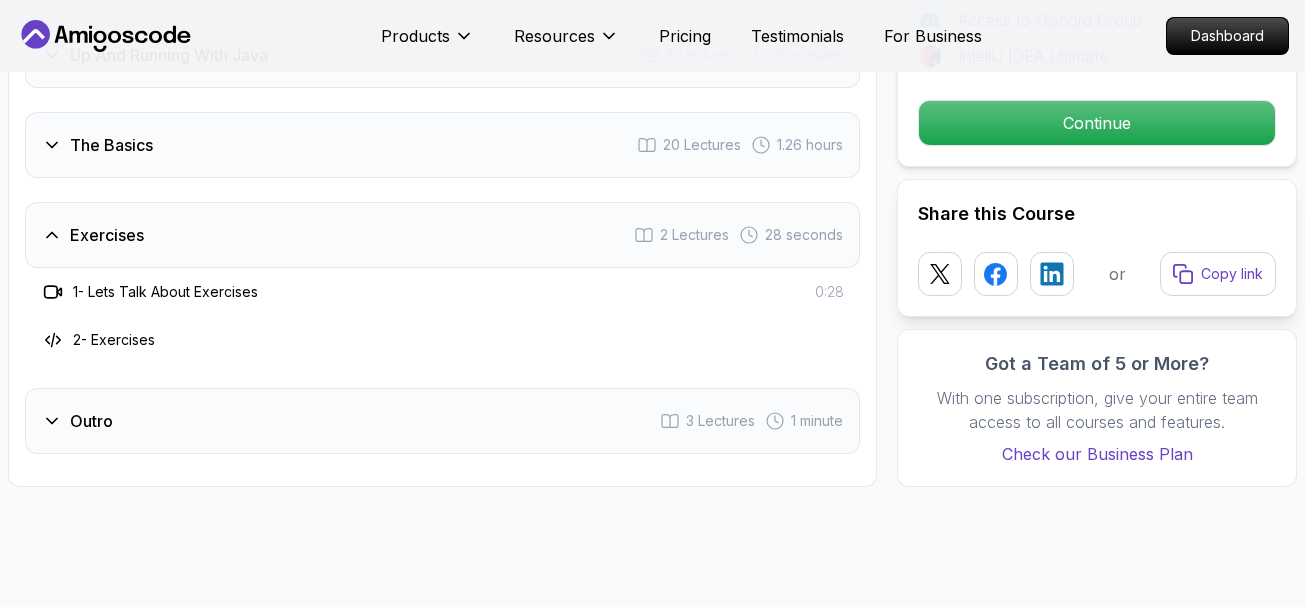 click on "Course Curriculum 7   Sections 49  Lectures   2.41 hours   of content Intro 3   Lectures     2 minutes   Understanding Java 6   Lectures     19 minutes   Environment Setup 7   Lectures     27 minutes   Up And Running With Java 8   Lectures     20 minutes   The Basics 20   Lectures     1.26 hours   Exercises 2   Lectures     28 seconds     1  -   Lets Talk About Exercises  0:28   2  -   Exercises  Outro 3   Lectures     1 minute" at bounding box center (442, 51) 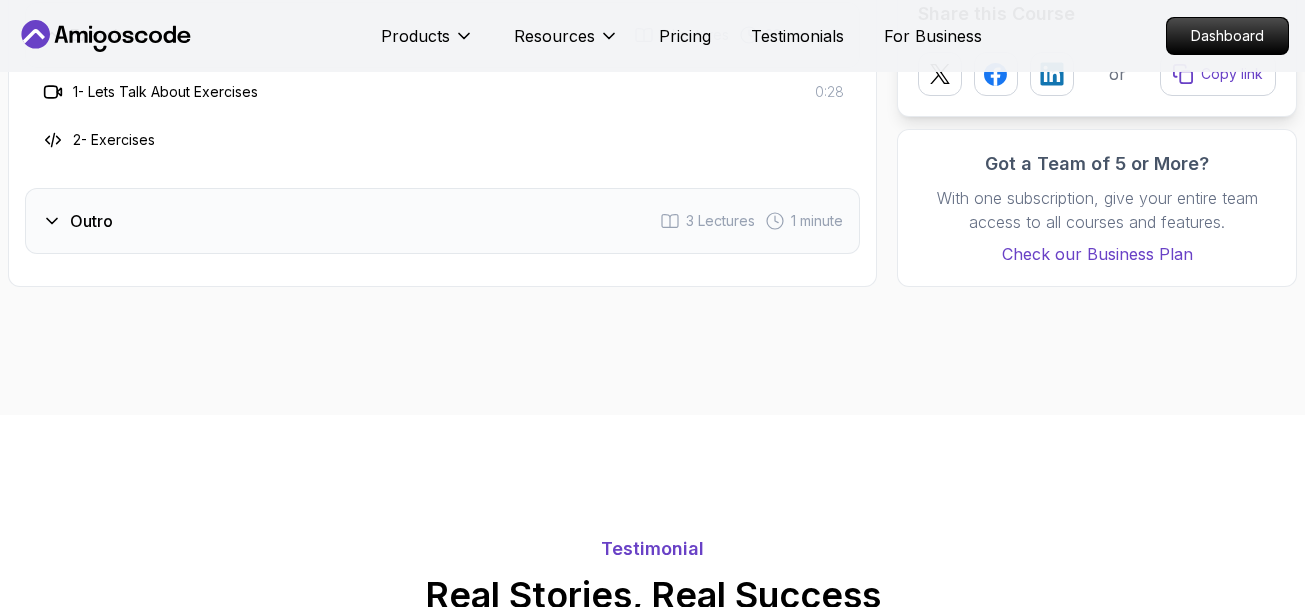 click on "Outro 3   Lectures     1 minute" at bounding box center (442, 221) 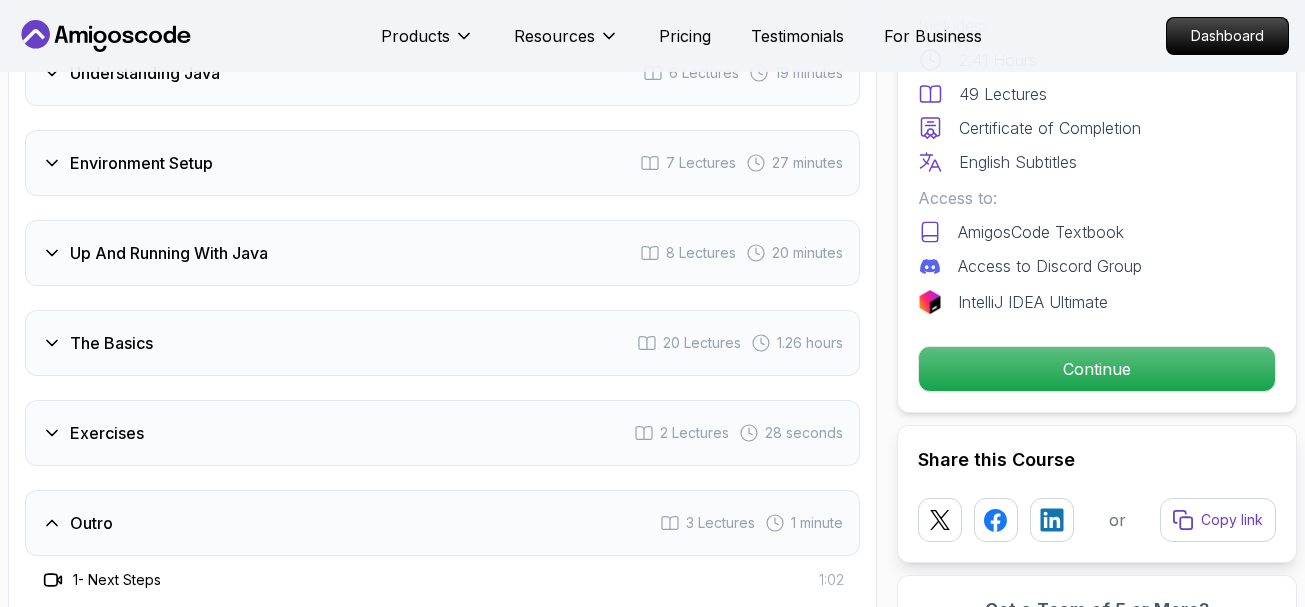 scroll, scrollTop: 2956, scrollLeft: 0, axis: vertical 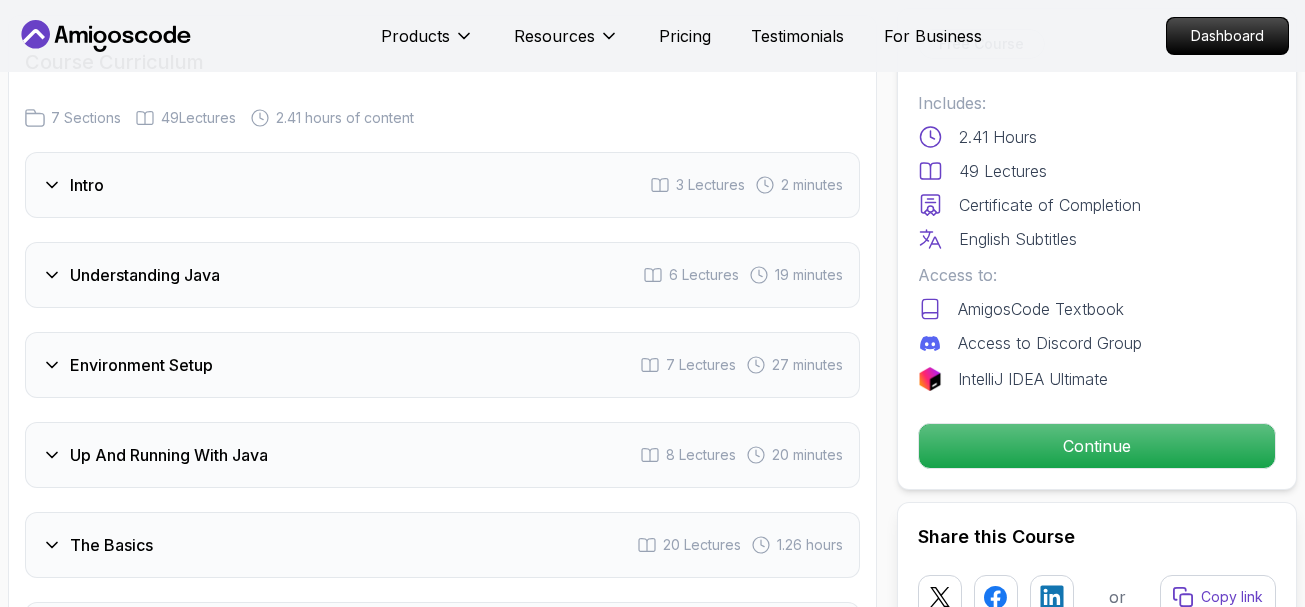click on "Up And Running With Java 8   Lectures     20 minutes" at bounding box center [442, 455] 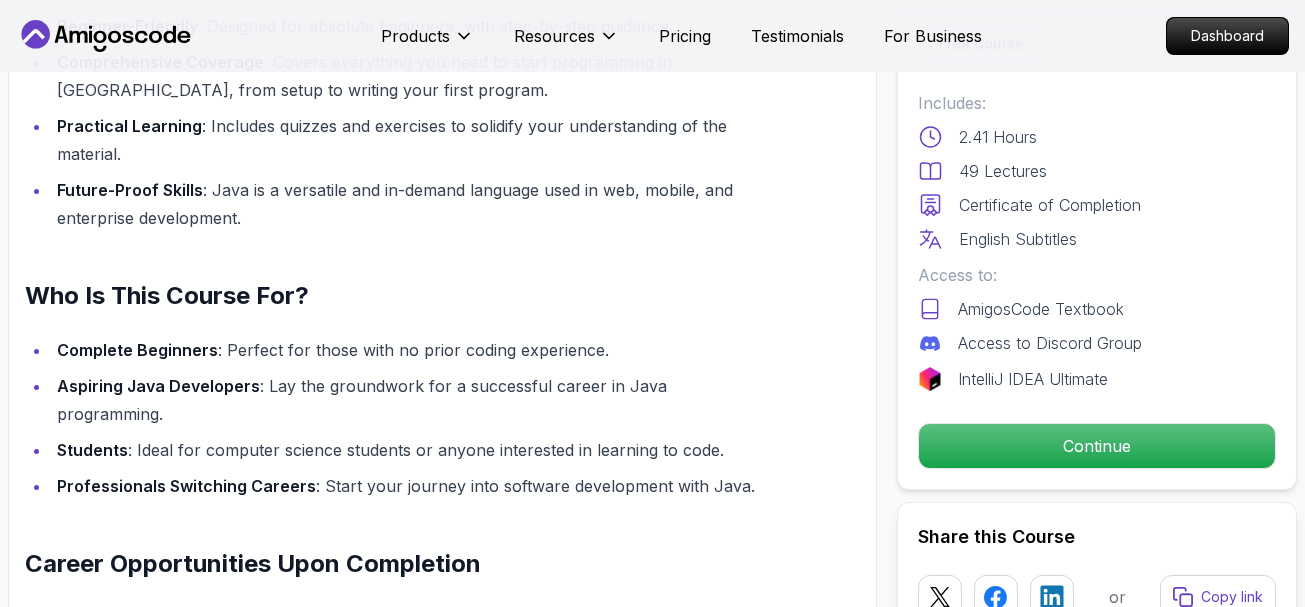scroll, scrollTop: 1356, scrollLeft: 0, axis: vertical 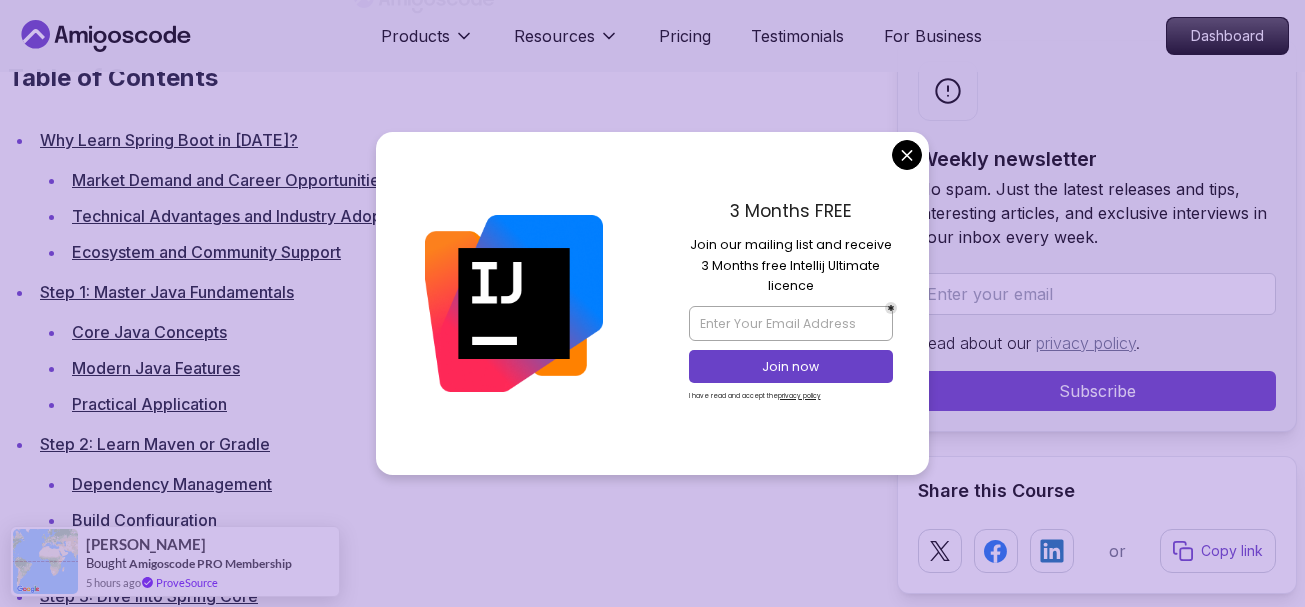 click on "Products Resources Pricing Testimonials For Business Dashboard Products Resources Pricing Testimonials For Business Dashboard Blogs Spring Boot Roadmap 2025: The Complete Guide for Backend Developers backend 30 min read Spring Boot Roadmap 2025: The Complete Guide for Backend Developers Learn how to master Spring Boot in 2025 with this complete roadmap covering Java fundamentals, REST APIs, Spring Security, Data Access, and more. Weekly newsletter No spam. Just the latest releases and tips, interesting articles, and exclusive interviews in your inbox every week. Read about our   privacy policy . Subscribe Share this Course or Copy link Published By:  Nelson Djalo  |   Date:  April 28, 2025 Introduction
The Spring Boot ecosystem has evolved significantly over the past few years, with new features like native compilation, improved performance, and enhanced cloud integration. Understanding these developments and how they impact application development is essential for staying current in the field." at bounding box center [652, 11380] 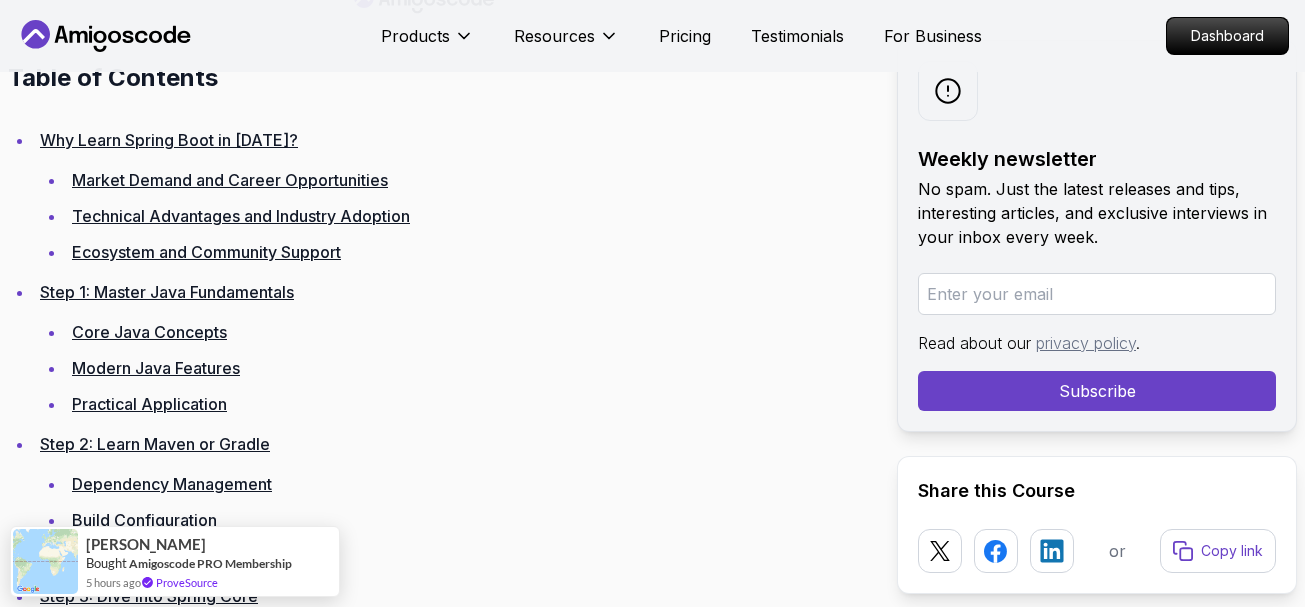click on "Market Demand and Career Opportunities" at bounding box center (230, 180) 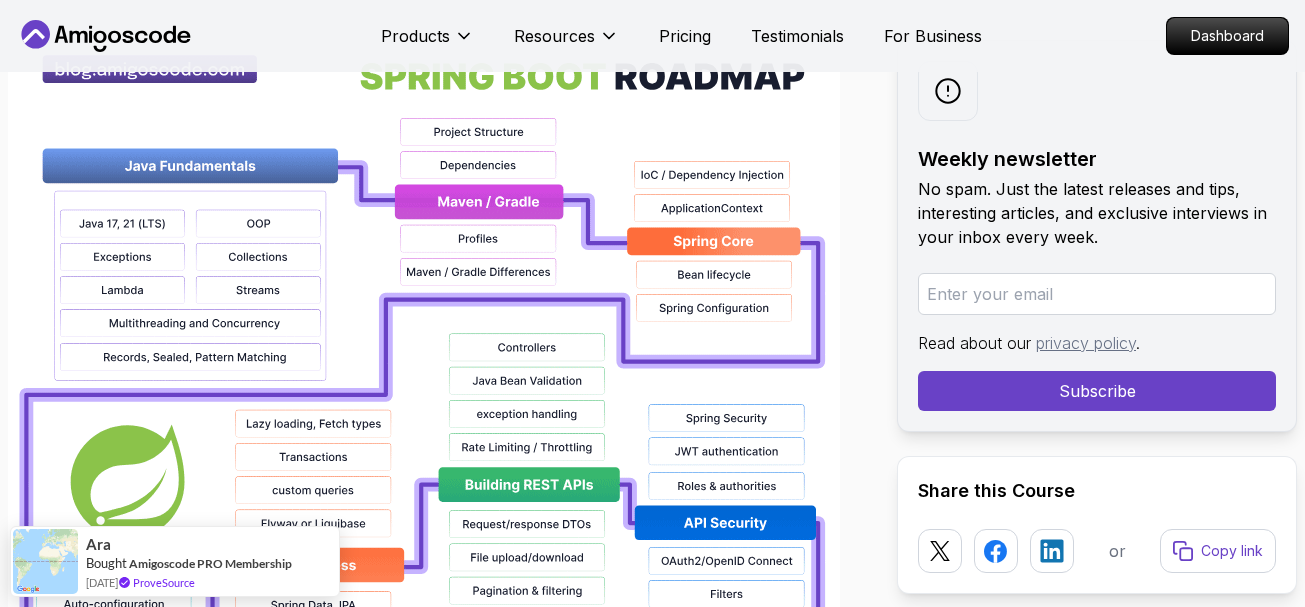 scroll, scrollTop: 1474, scrollLeft: 0, axis: vertical 